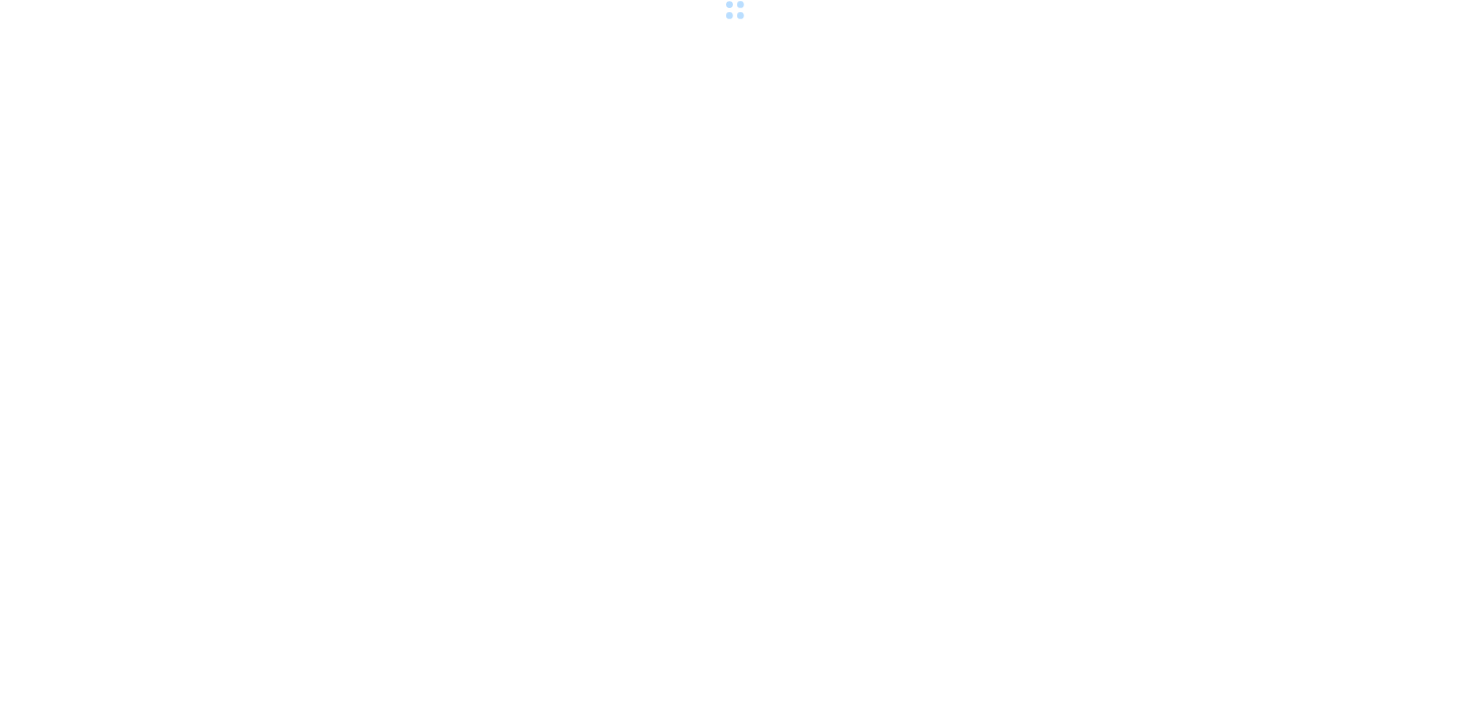 scroll, scrollTop: 0, scrollLeft: 0, axis: both 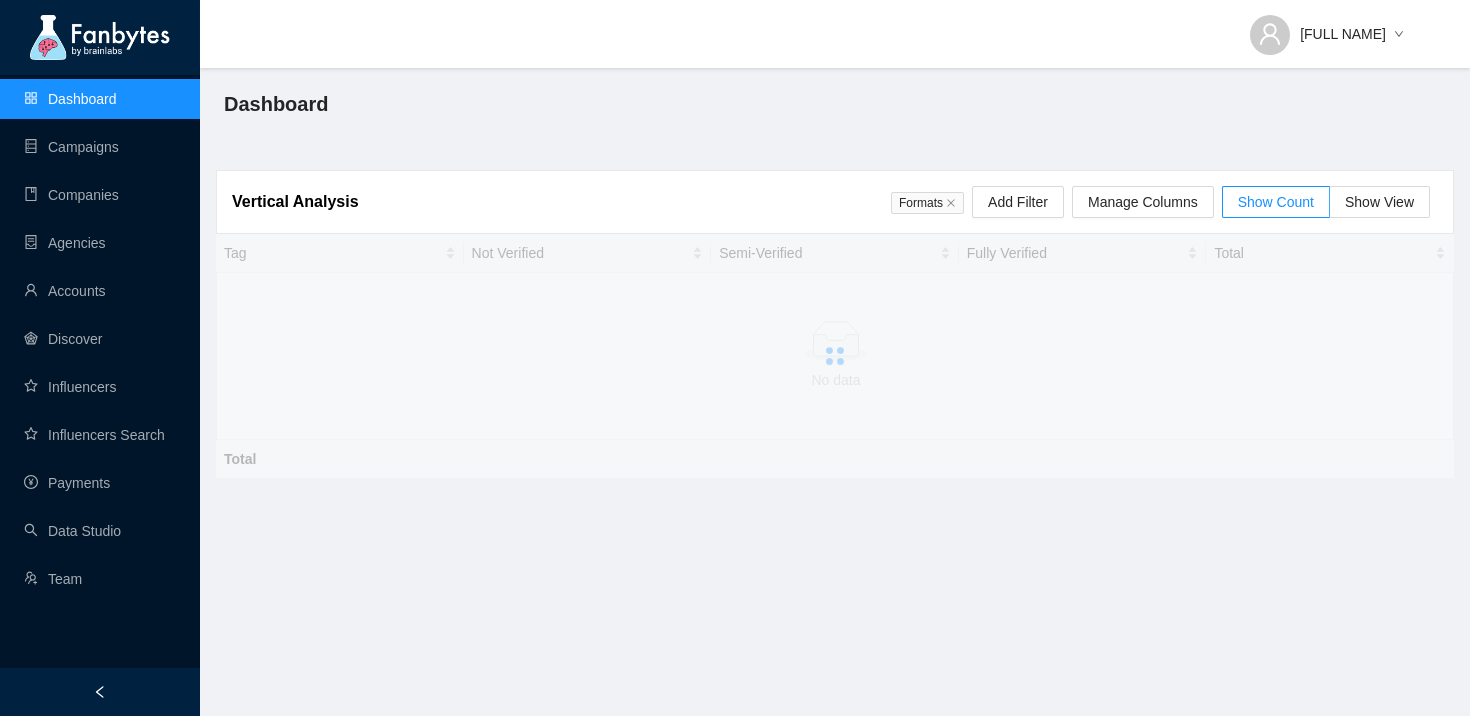 click on "Dashboard Campaigns Companies Agencies Accounts Discover Influencers Influencers Search Payments Data Studio Team" at bounding box center (100, 339) 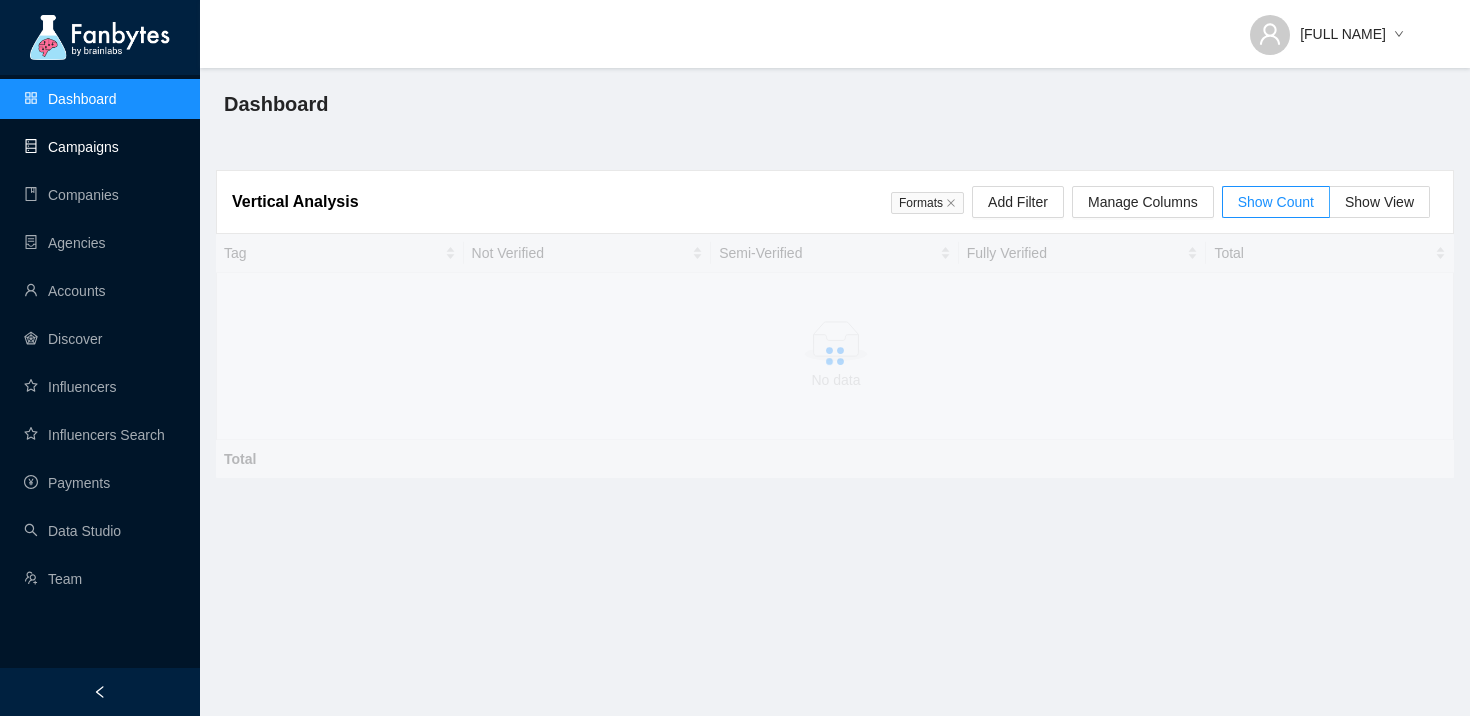 click on "Campaigns" at bounding box center [71, 147] 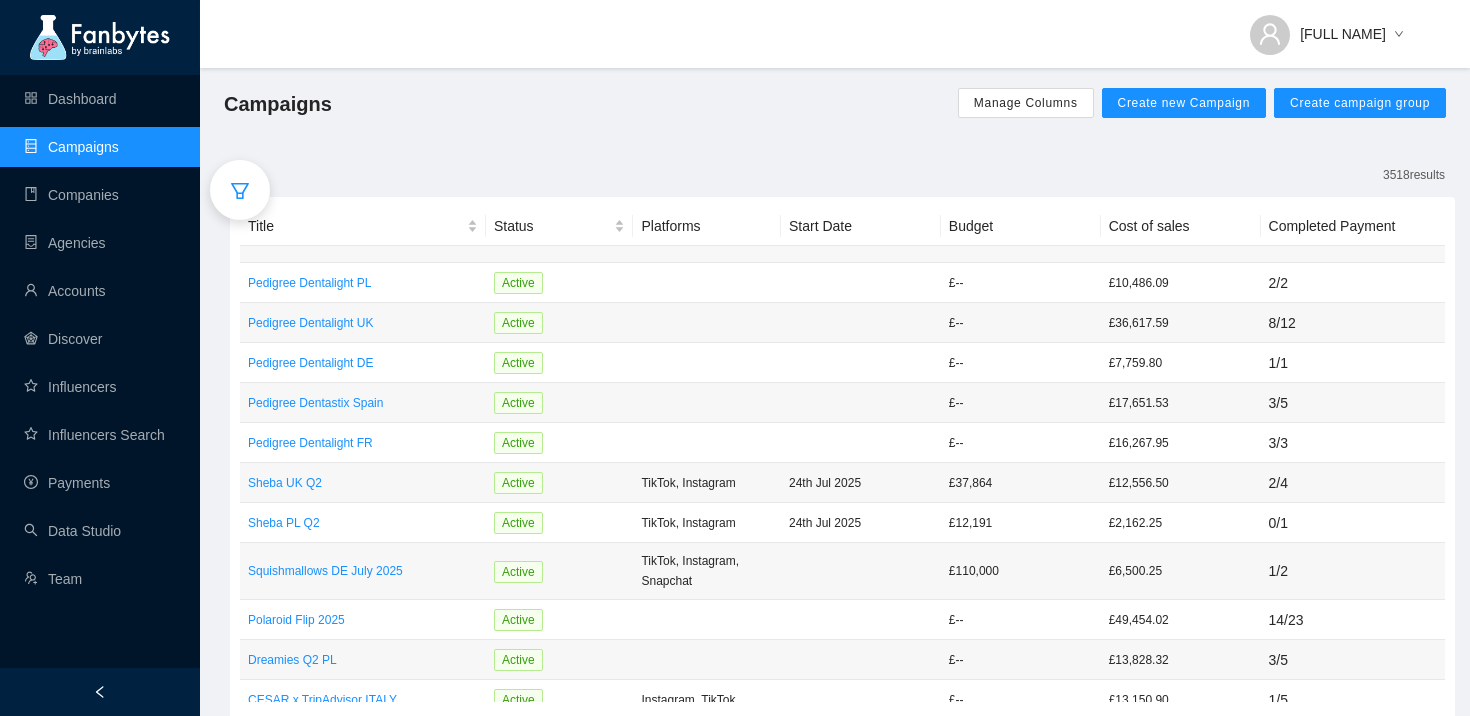 click 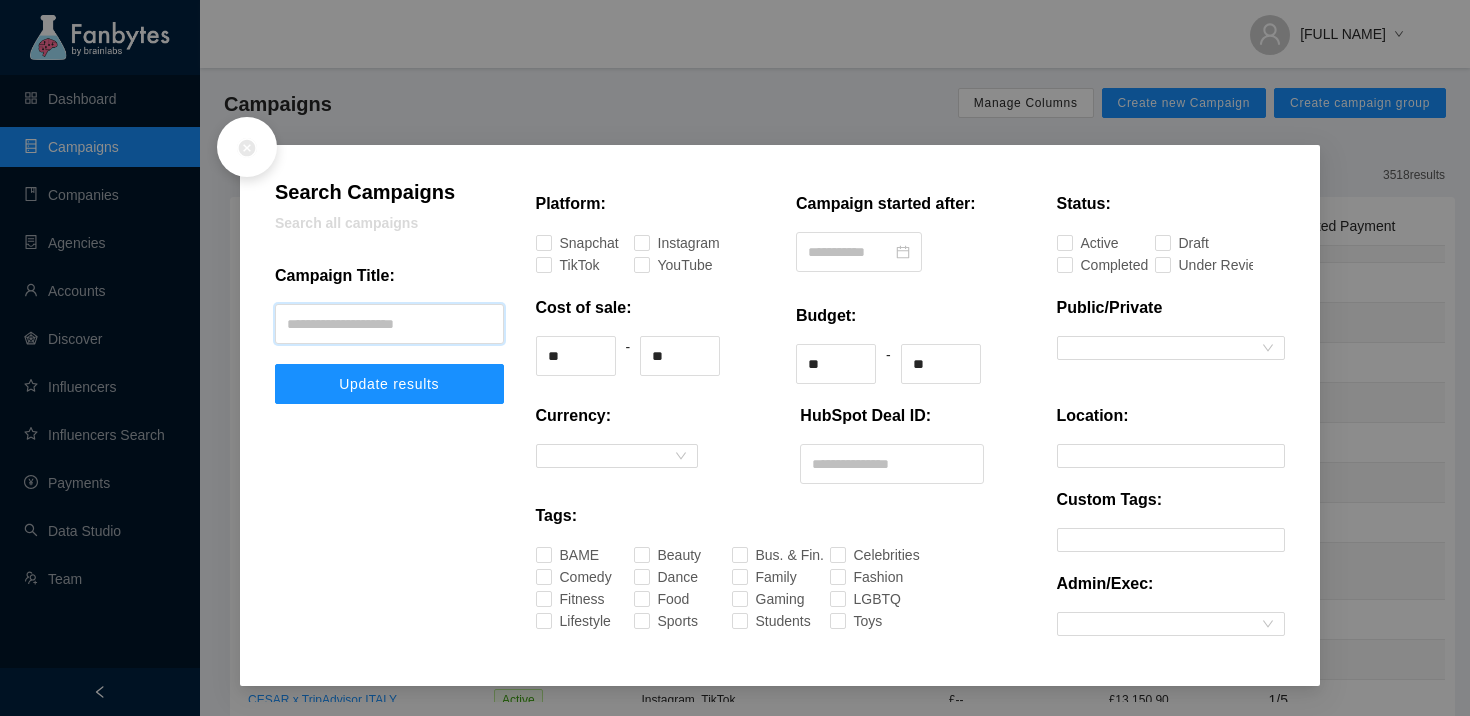 click at bounding box center [389, 324] 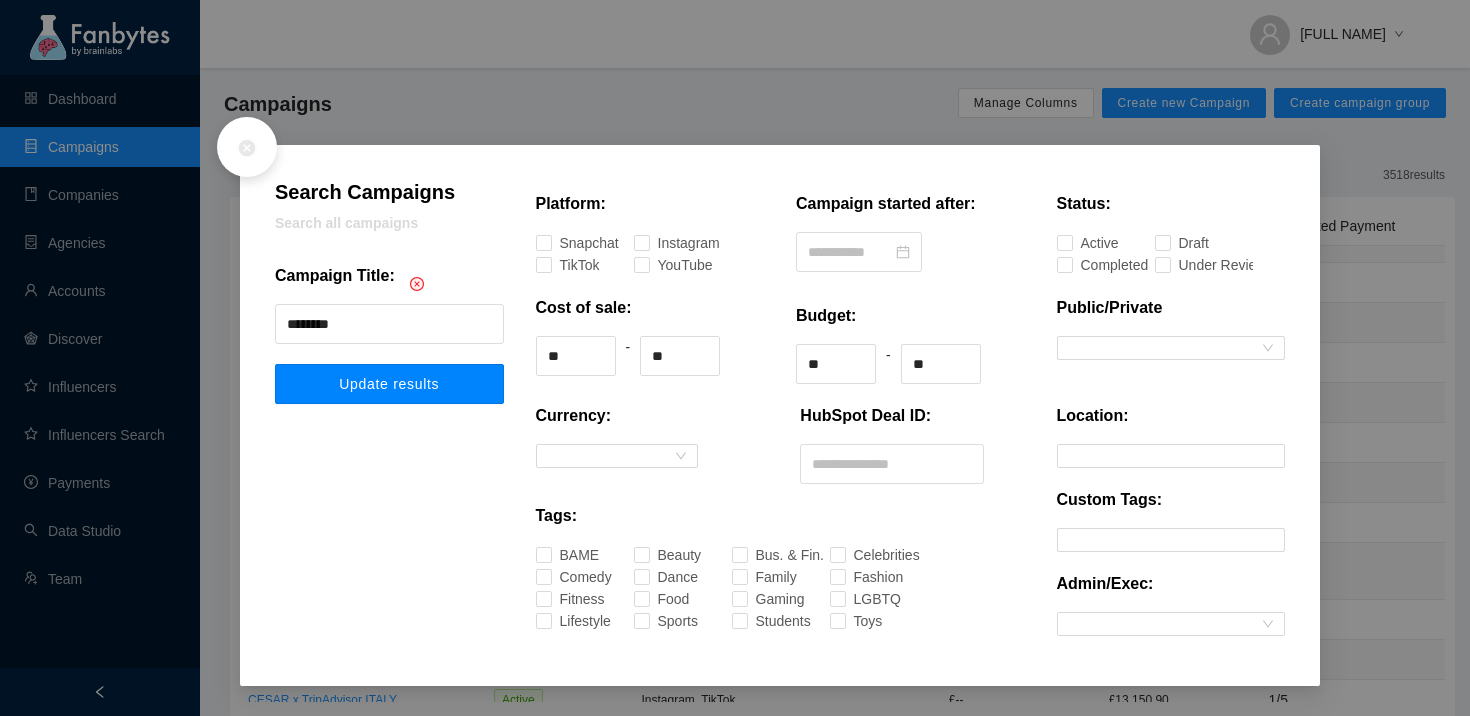 click on "Update results" at bounding box center [389, 384] 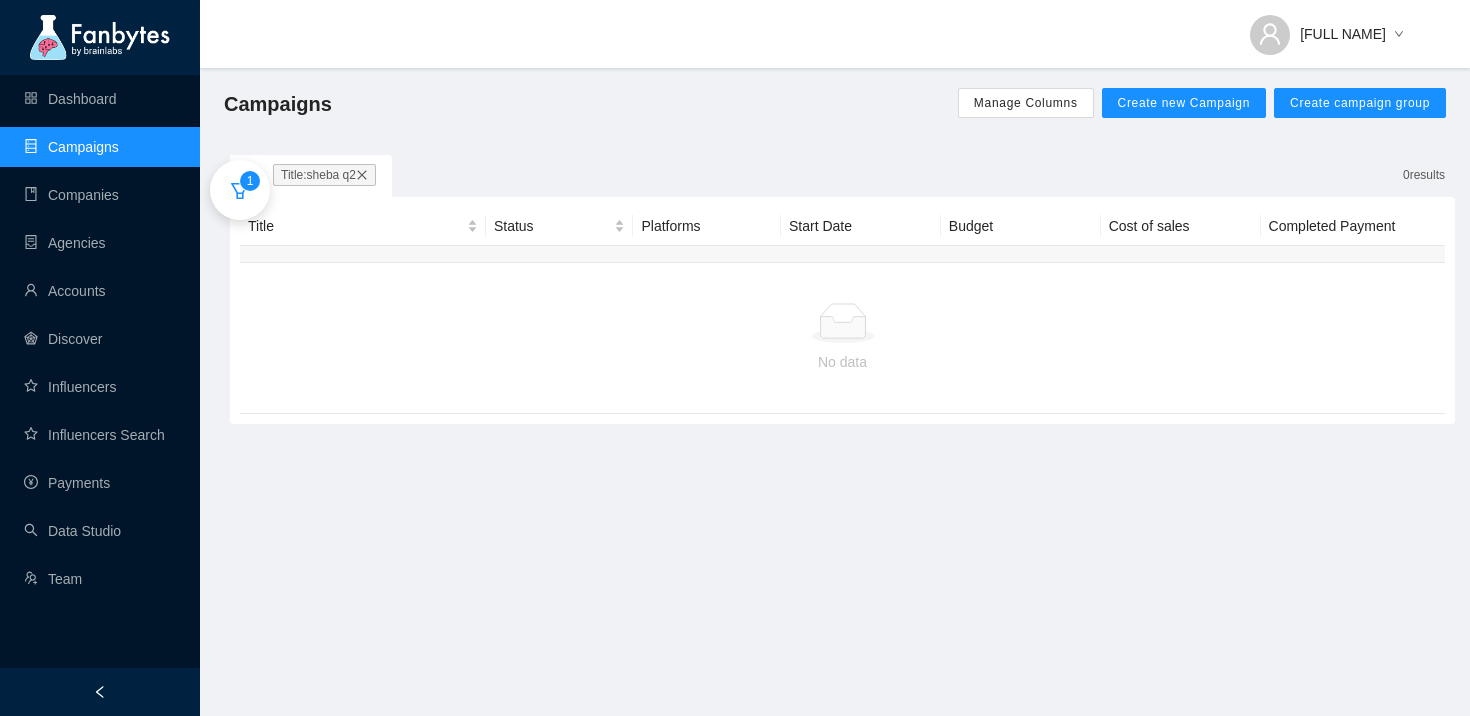 click 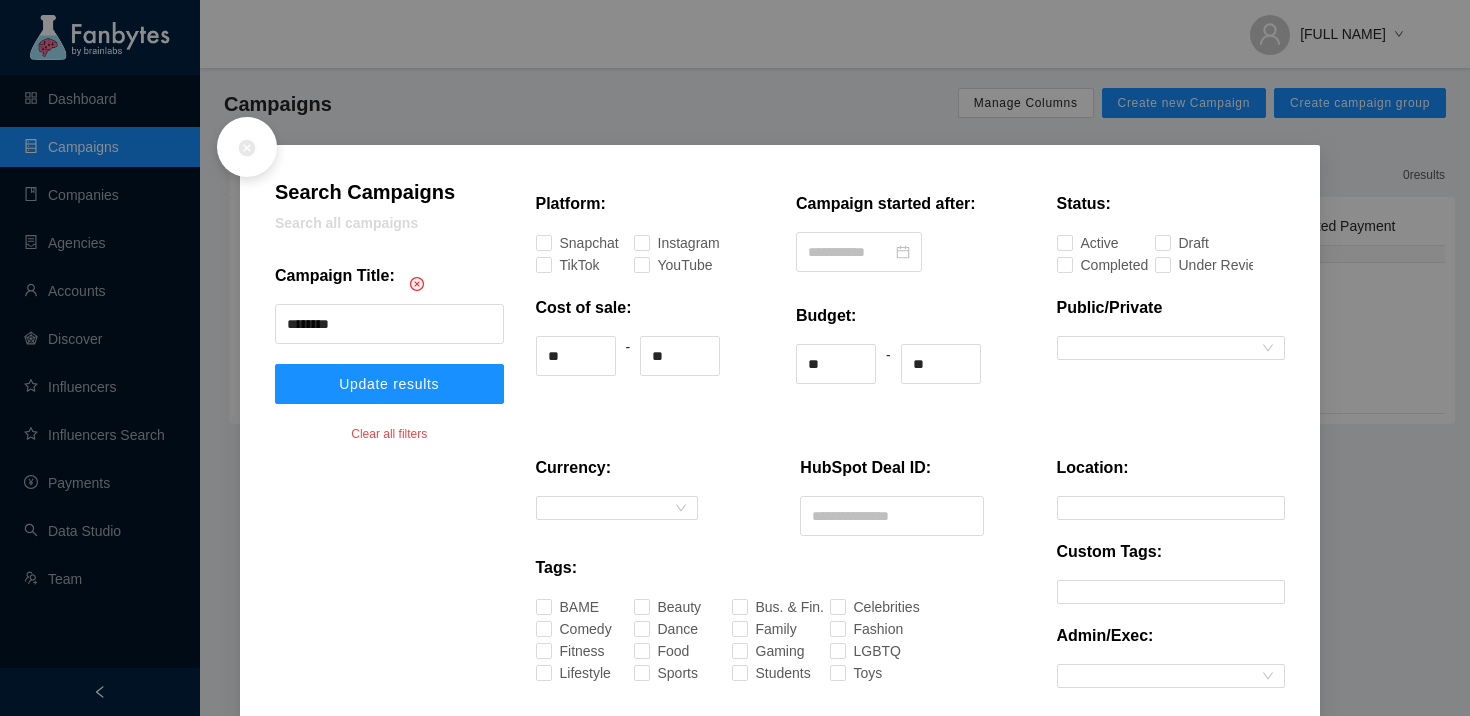 click on "Campaign Title:" at bounding box center (389, 284) 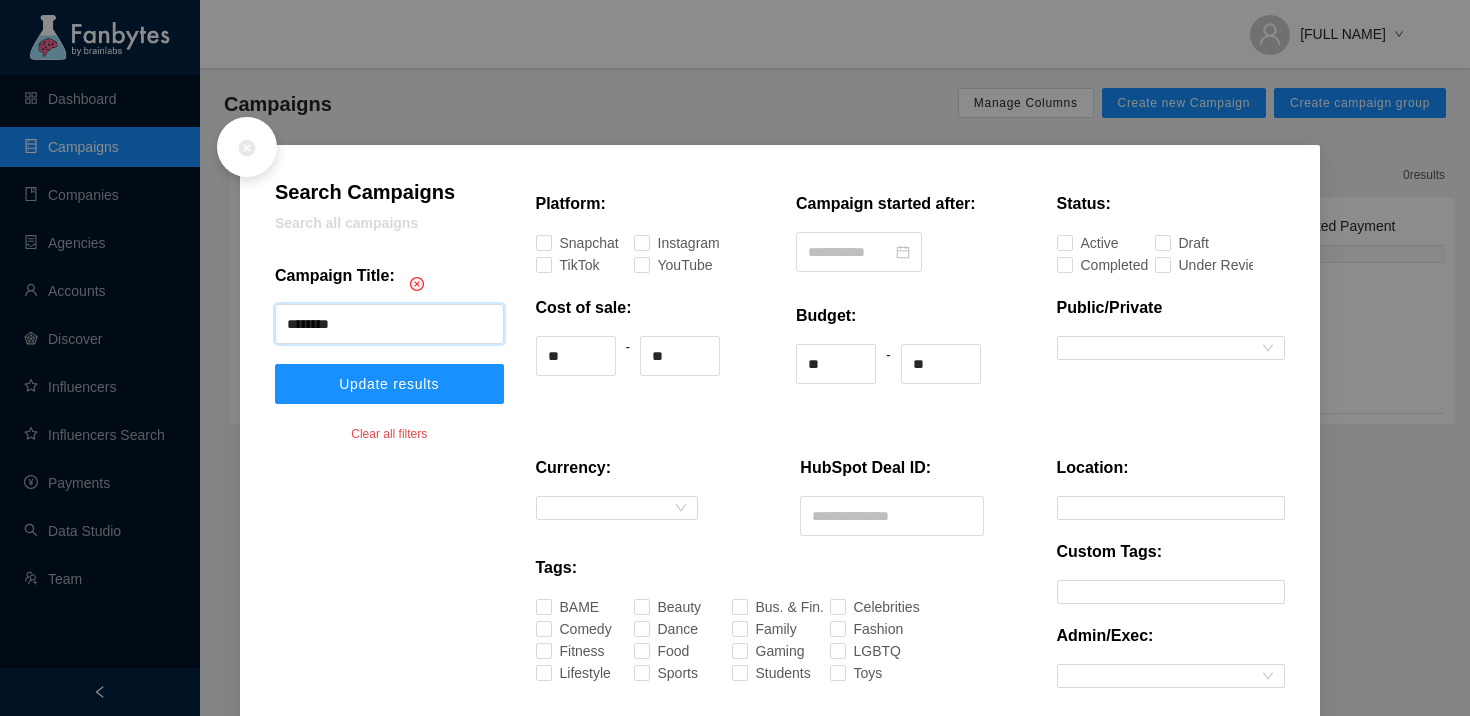 click on "********" at bounding box center [389, 324] 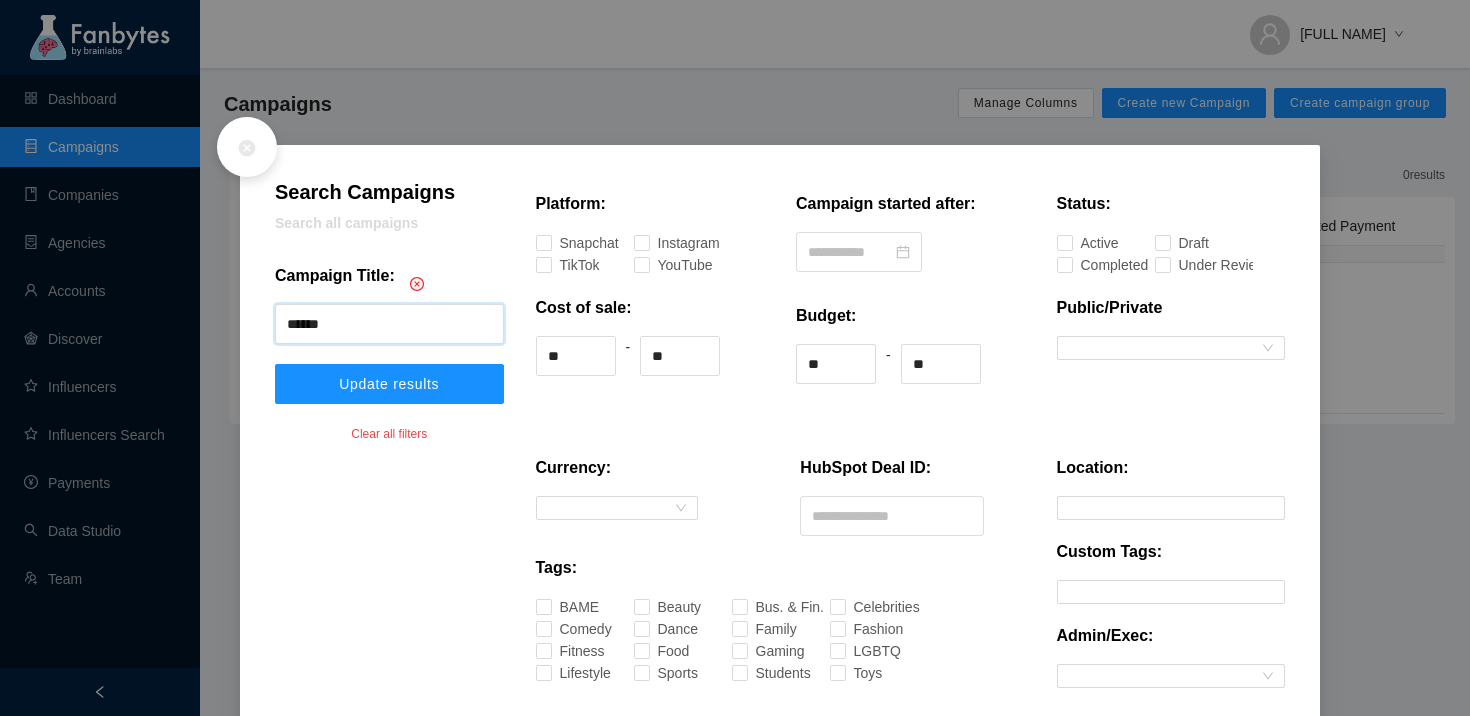 type on "*****" 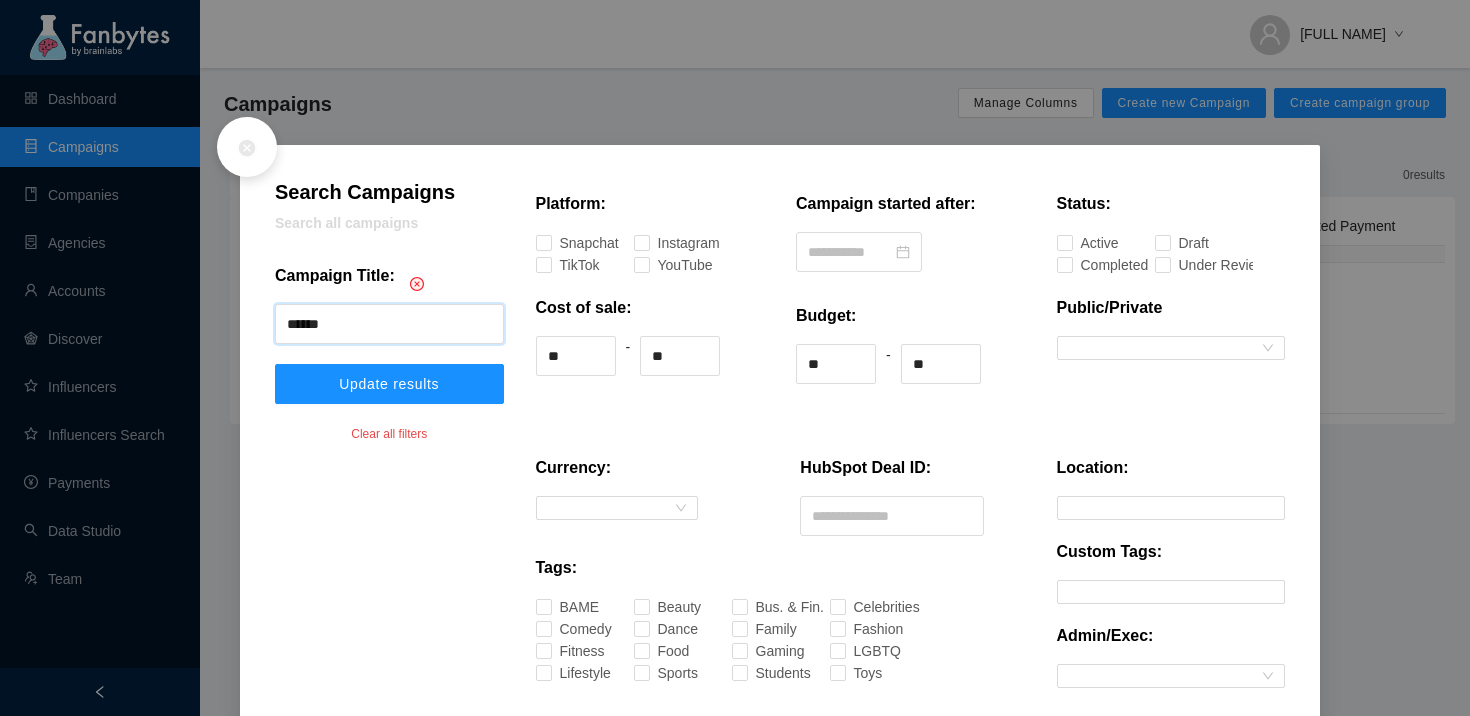 click on "Update results" at bounding box center [389, 384] 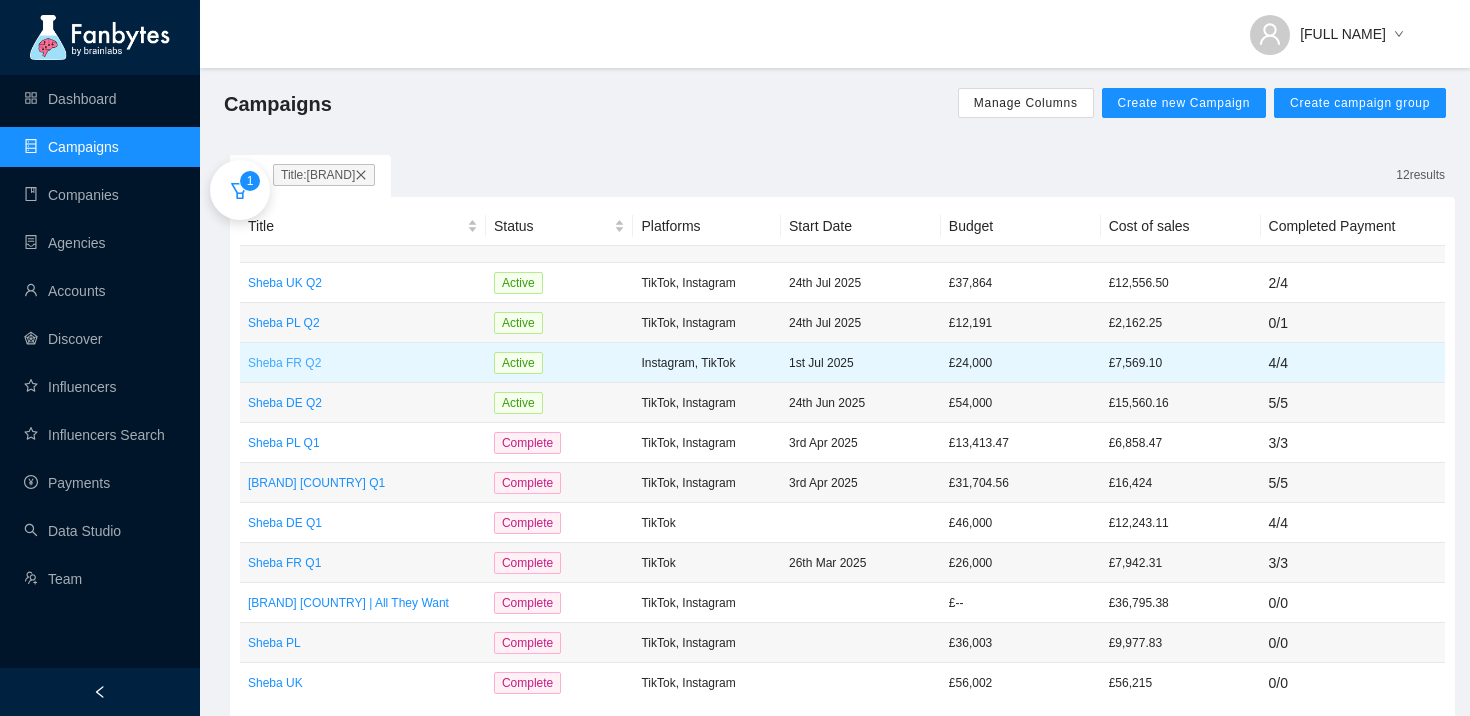 scroll, scrollTop: 35, scrollLeft: 0, axis: vertical 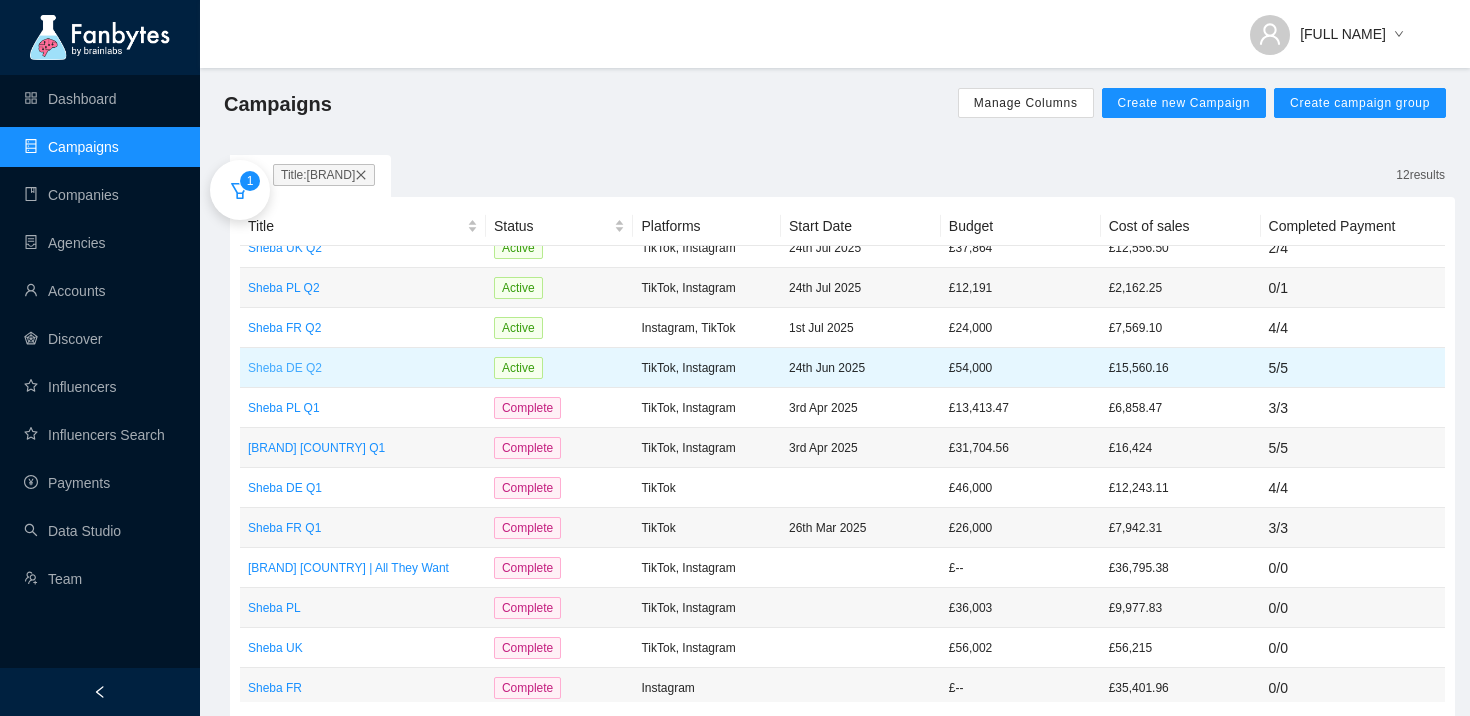 click on "Sheba DE Q2" at bounding box center [363, 368] 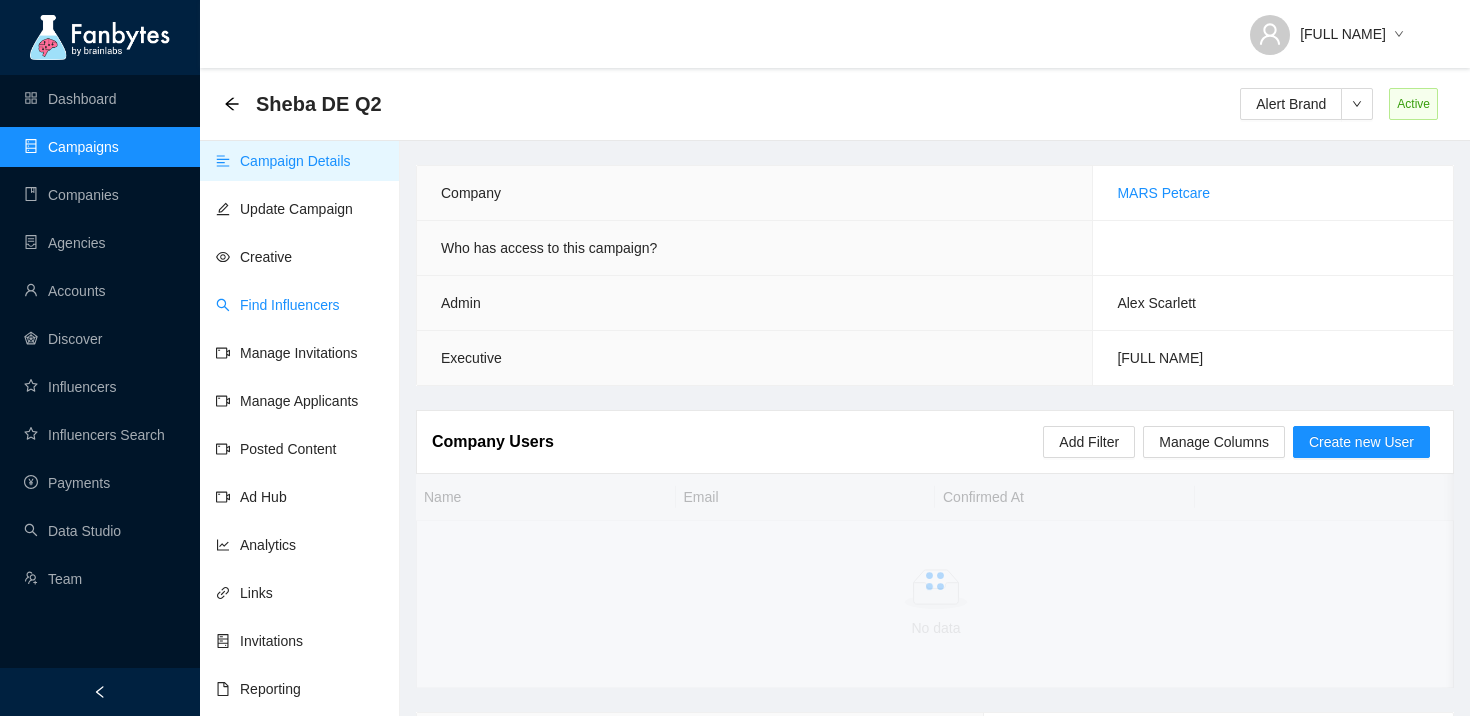 click on "Find Influencers" at bounding box center [278, 305] 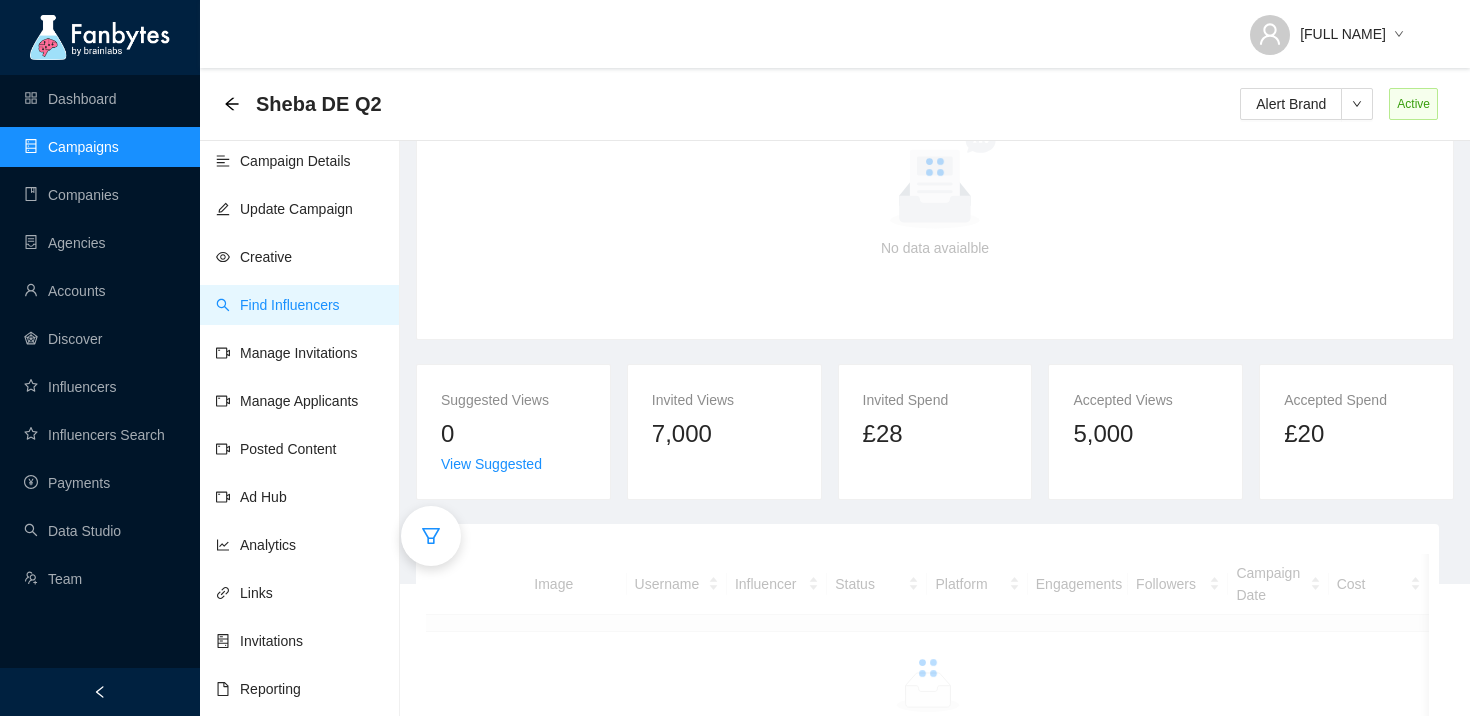 scroll, scrollTop: 194, scrollLeft: 0, axis: vertical 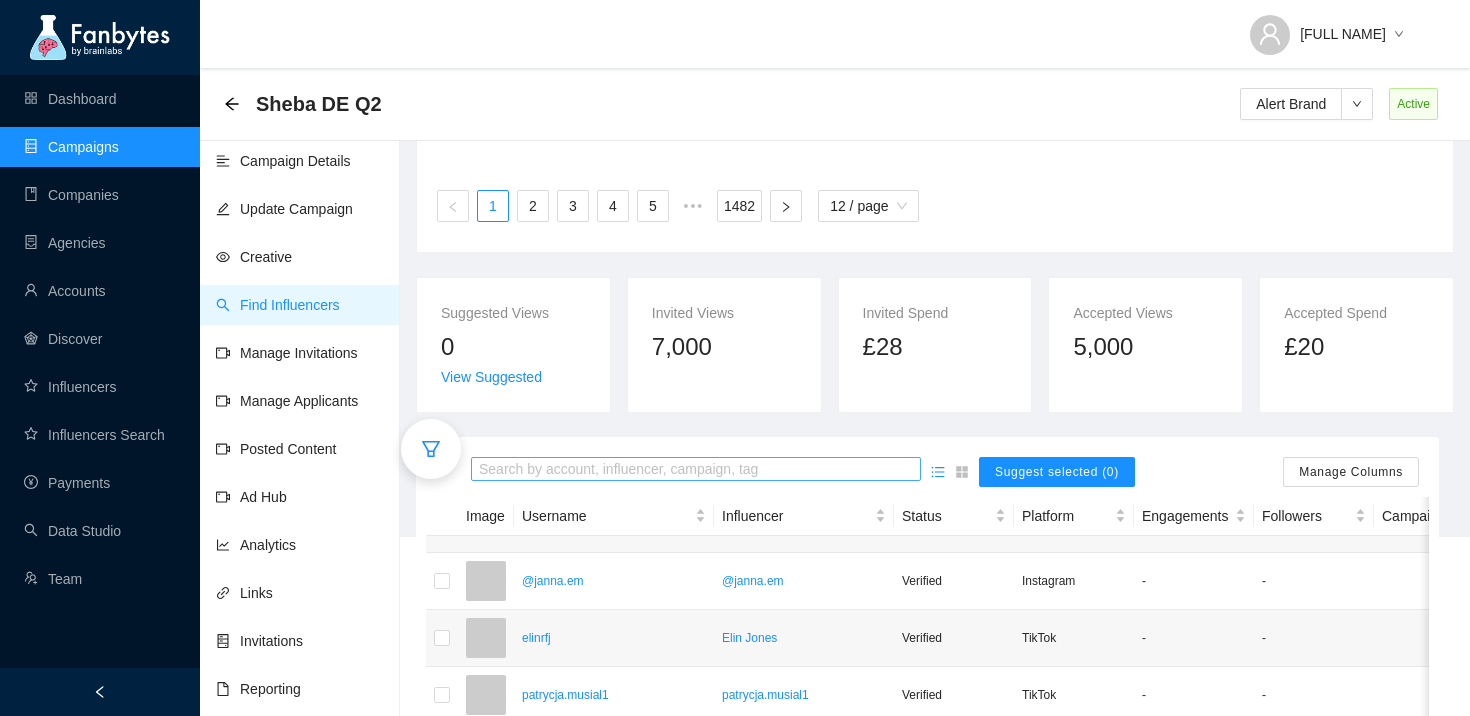 click at bounding box center [696, 470] 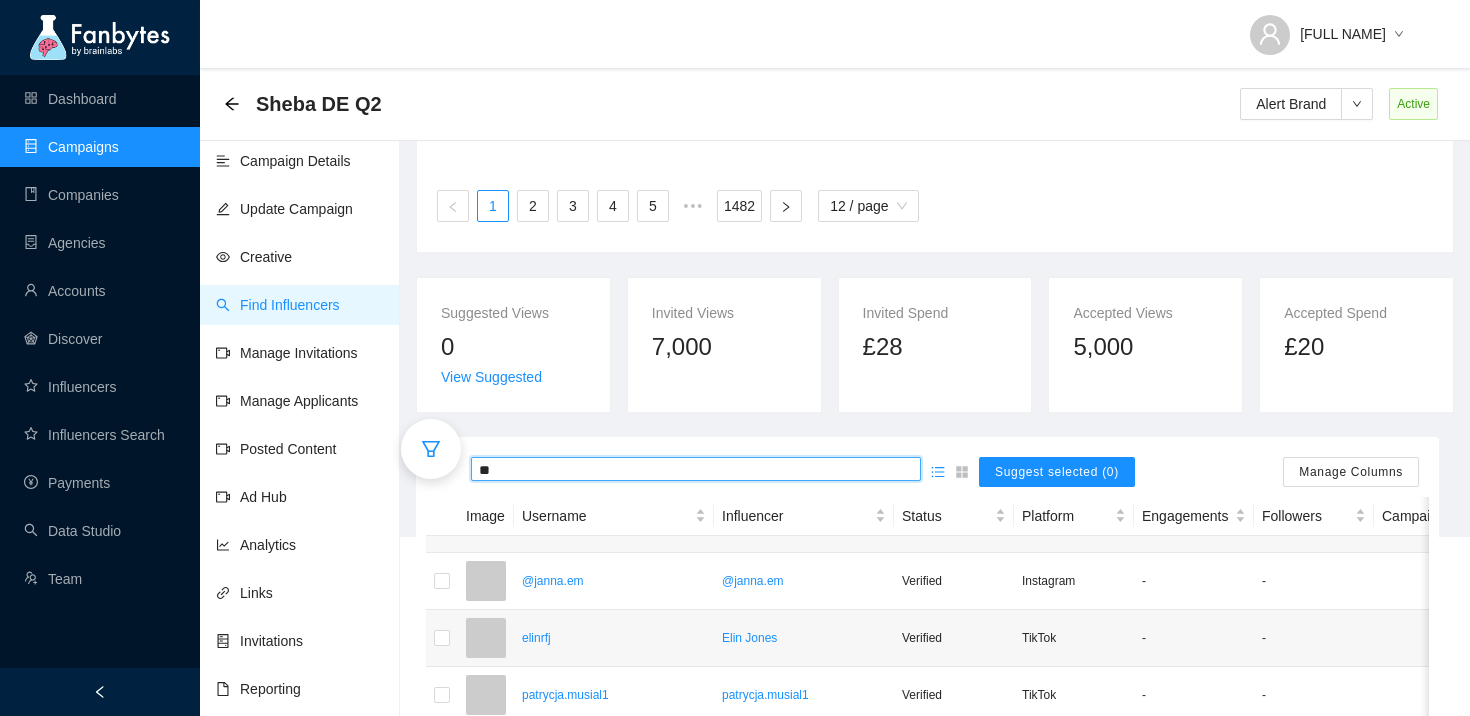 type on "*" 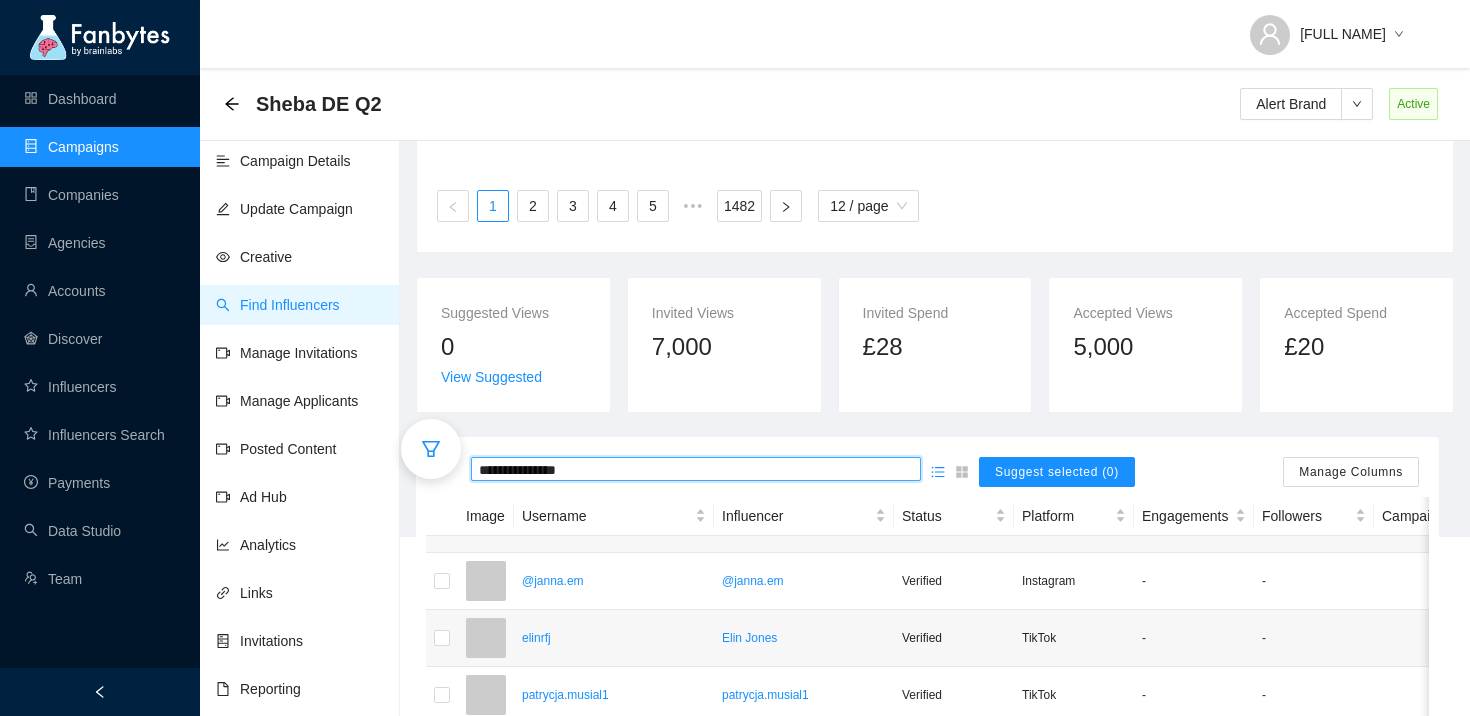 type on "**********" 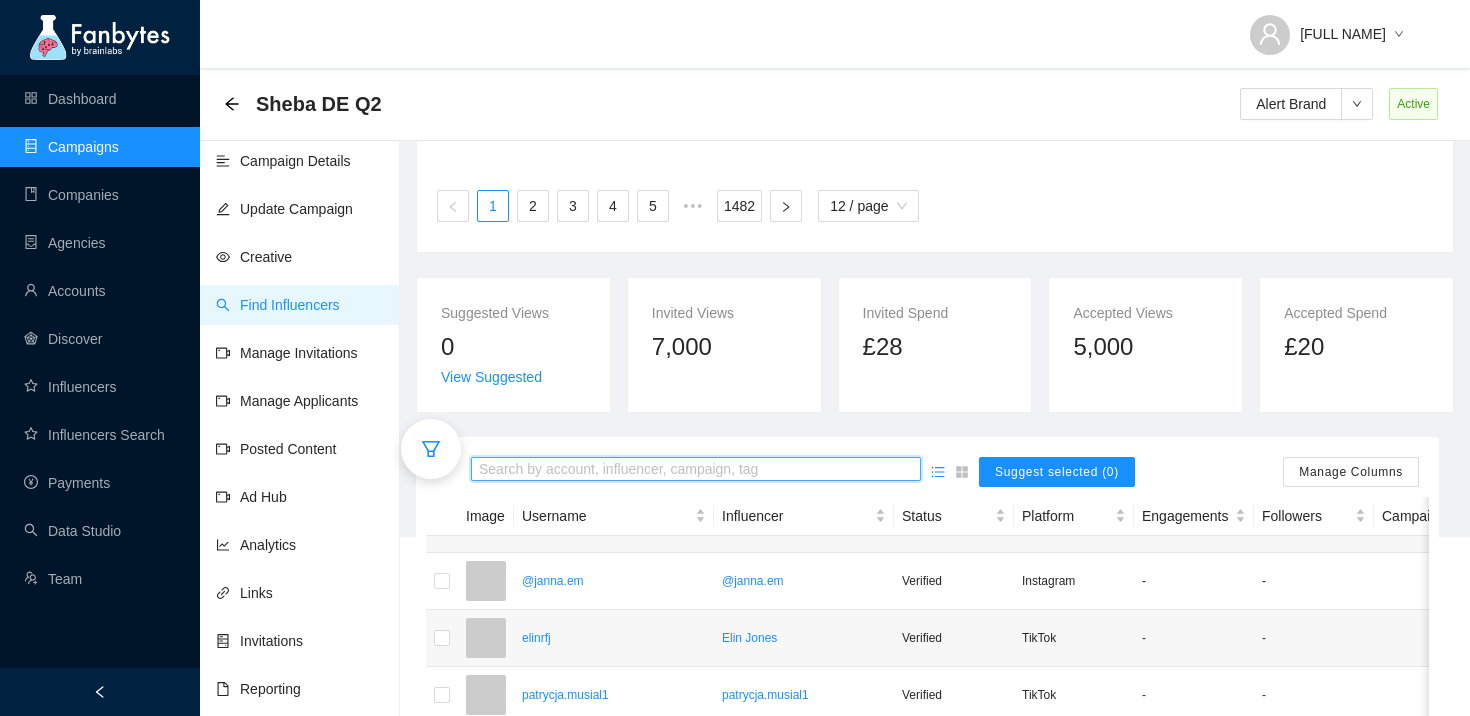 click at bounding box center [696, 470] 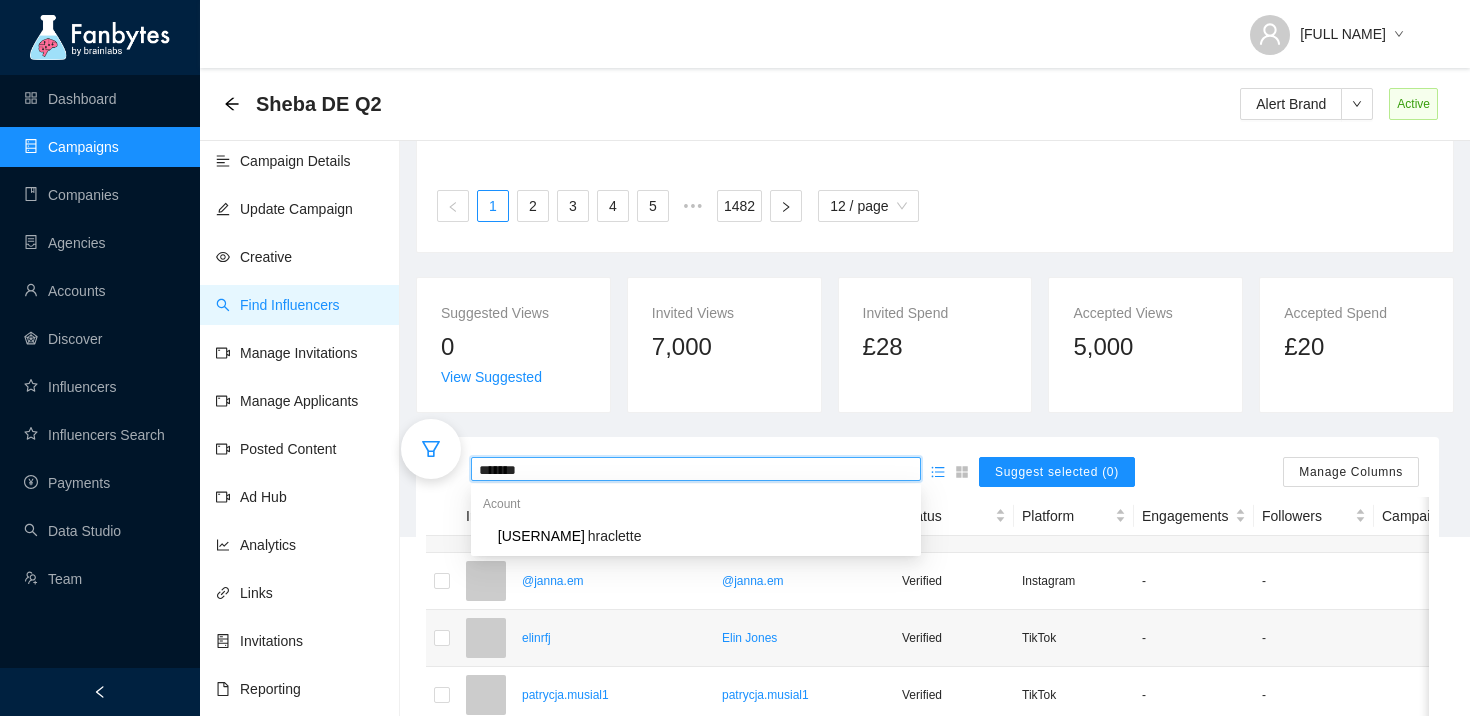 type on "********" 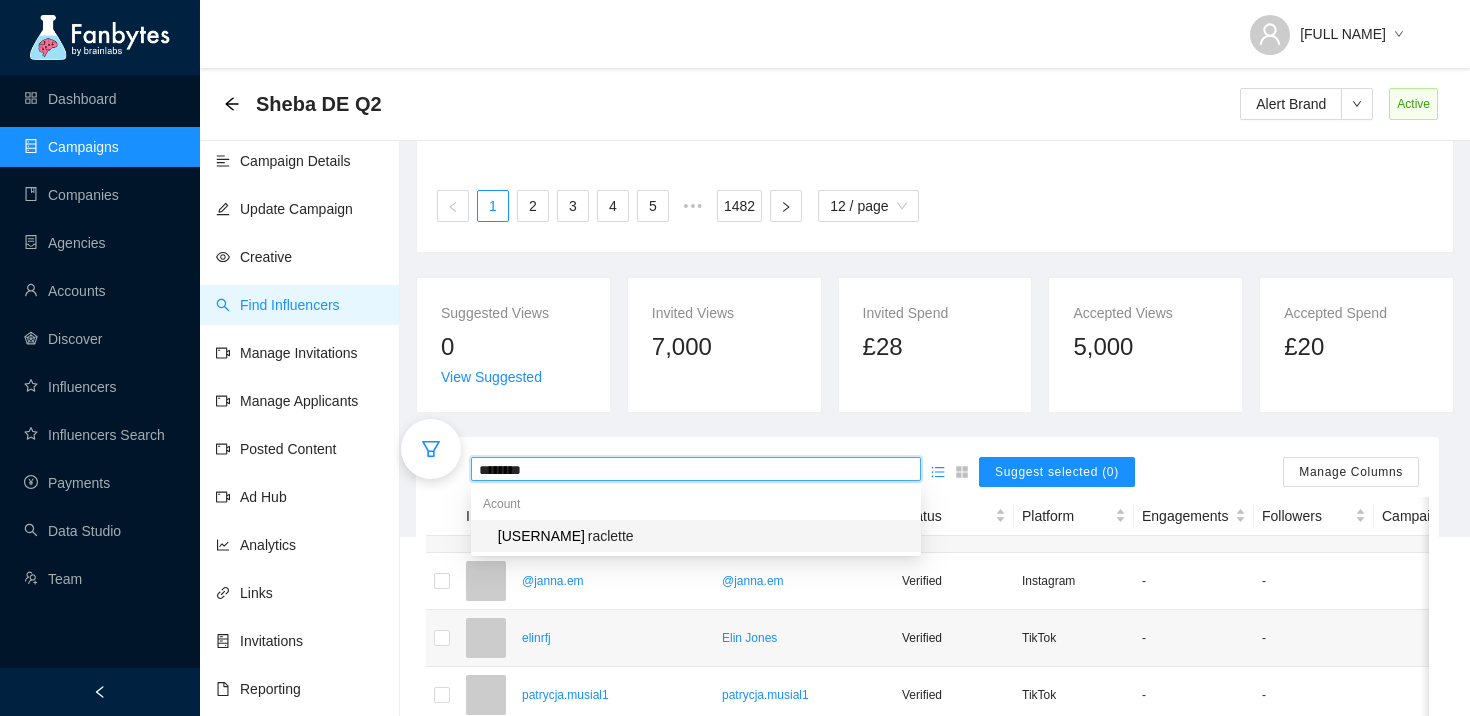 click on "raclette" at bounding box center [611, 536] 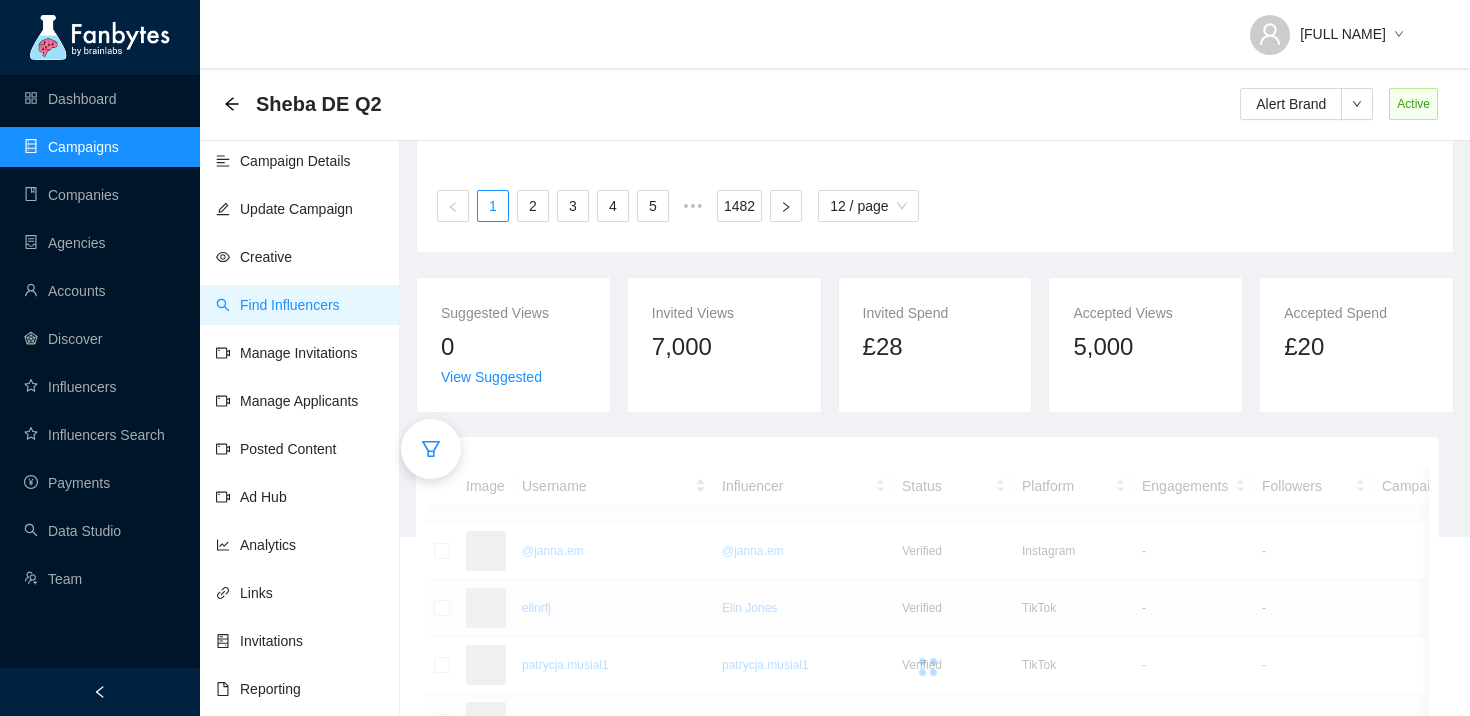 scroll, scrollTop: 183, scrollLeft: 0, axis: vertical 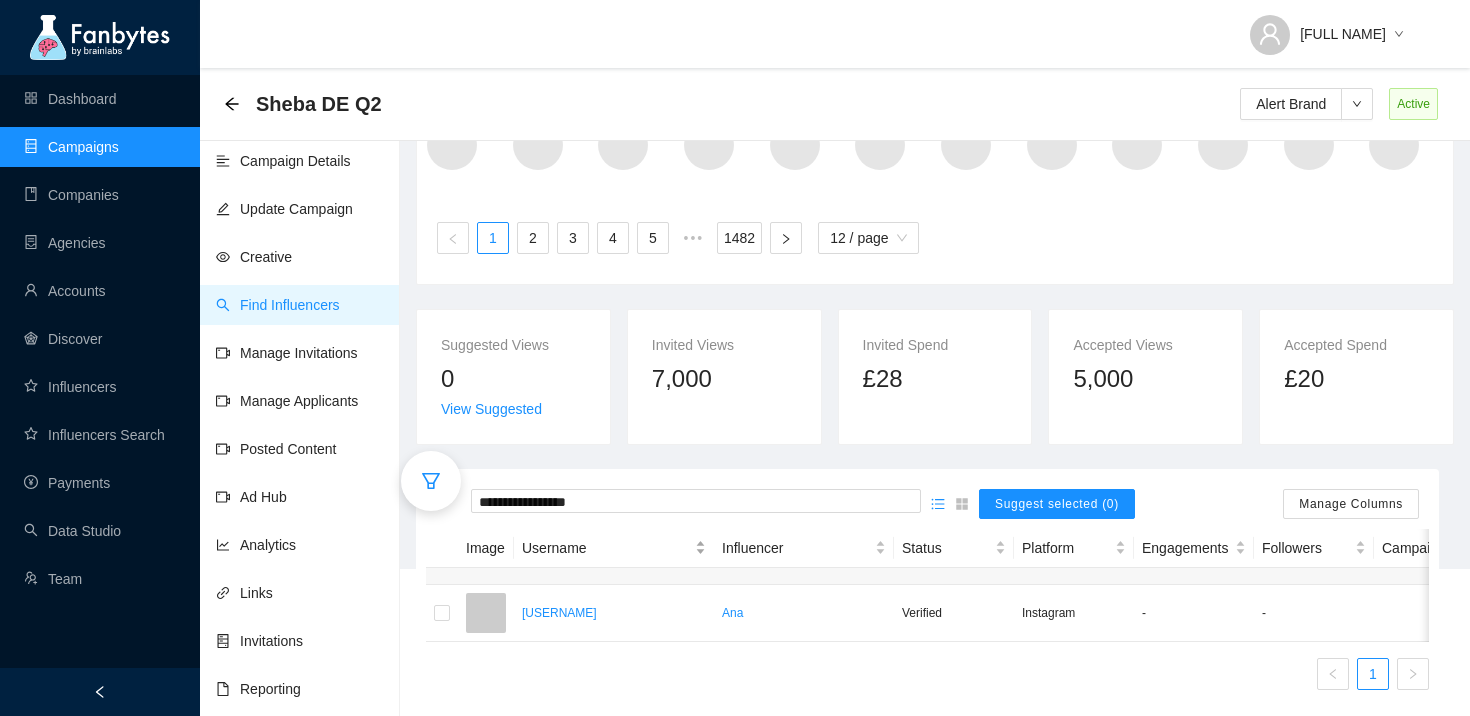 click on "Username" at bounding box center [614, 548] 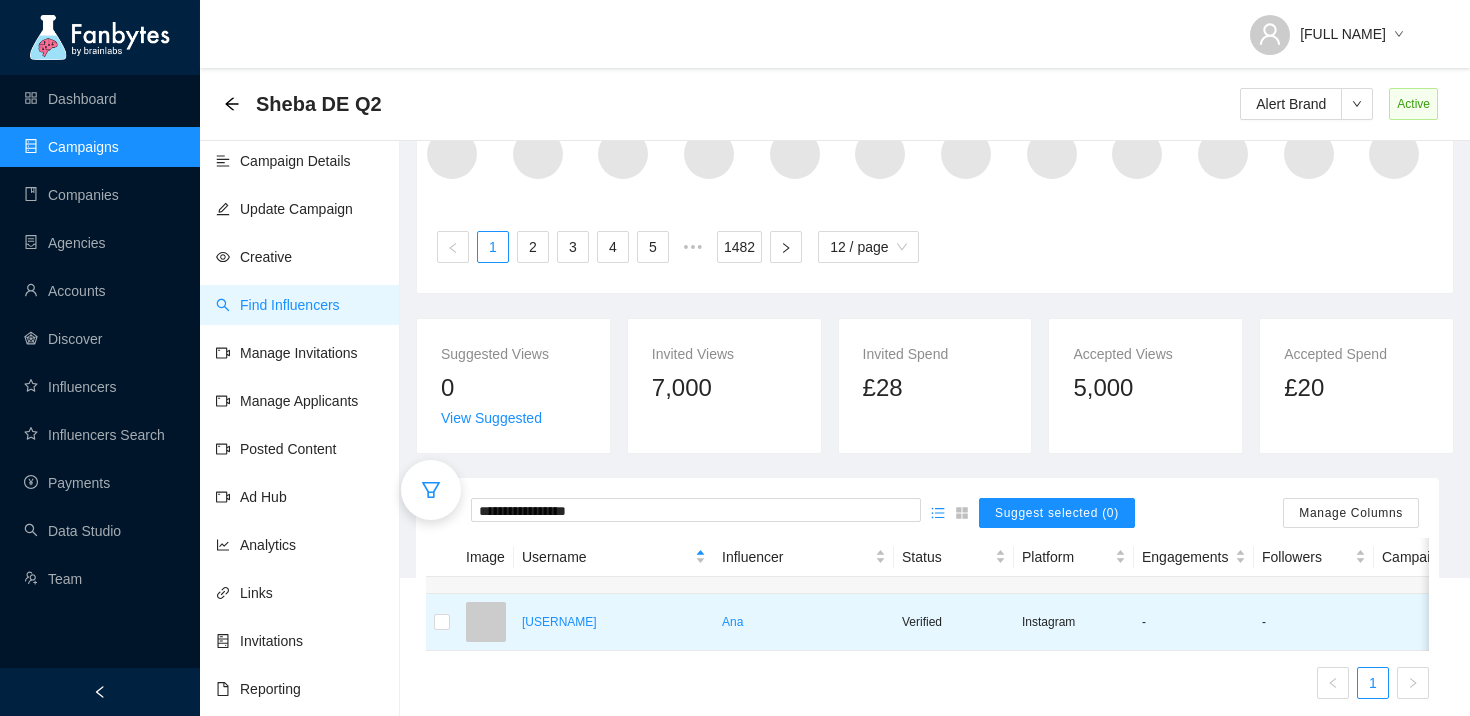 scroll, scrollTop: 183, scrollLeft: 0, axis: vertical 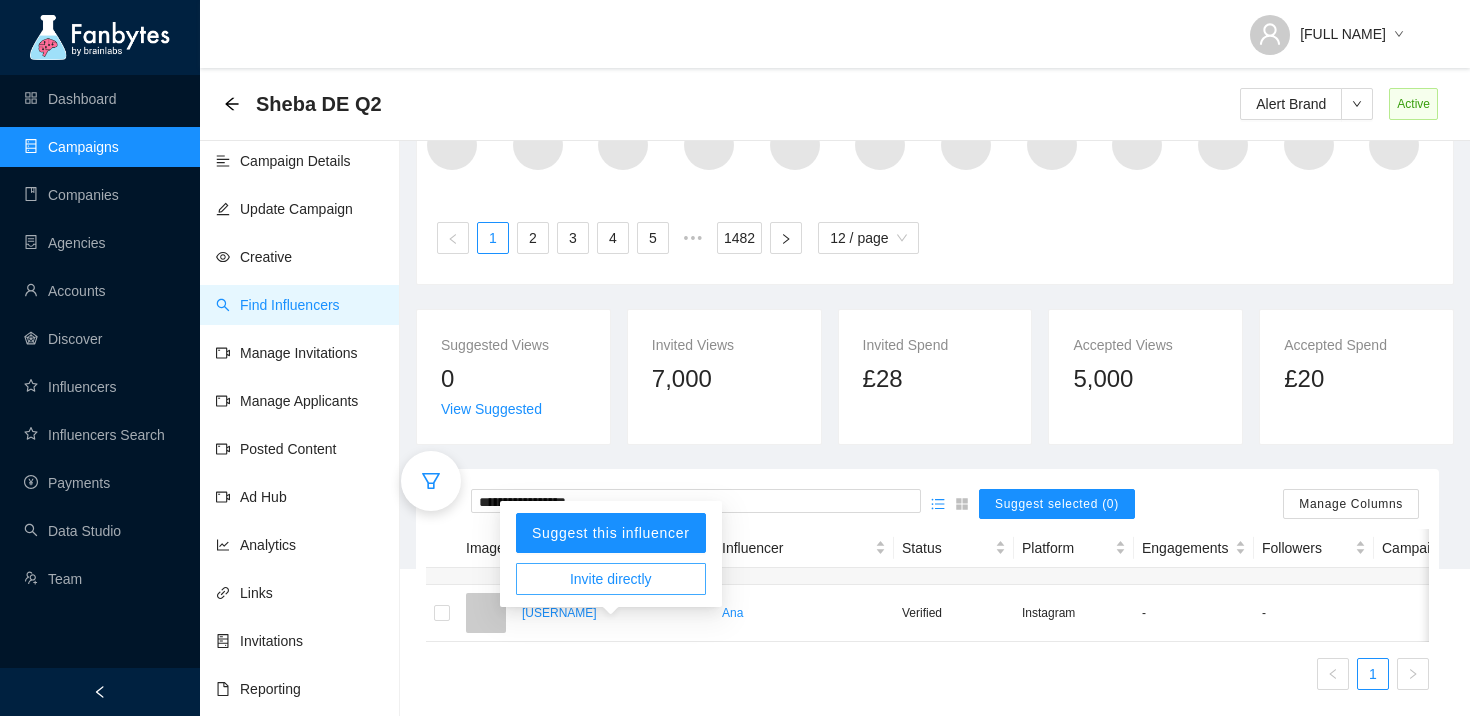 click on "Invite directly" at bounding box center (611, 579) 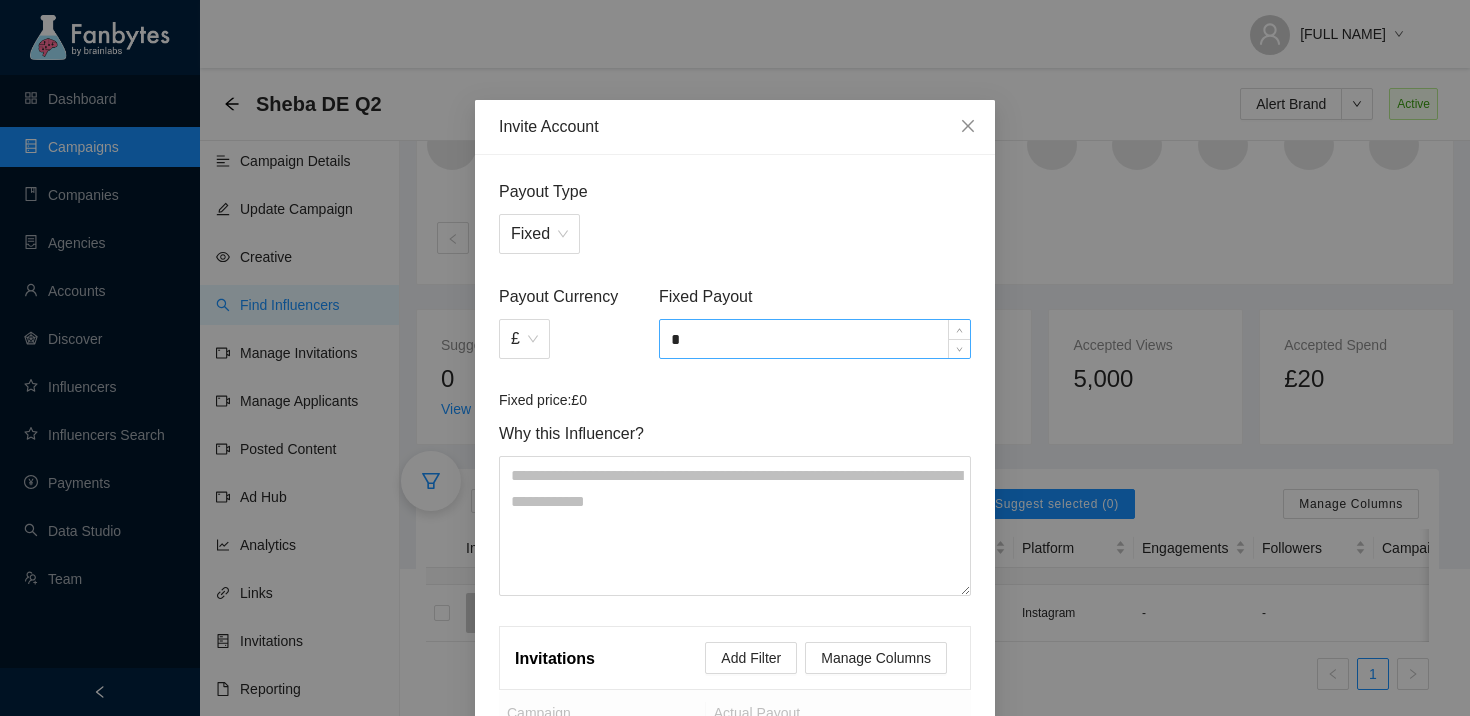 click on "*" at bounding box center [815, 339] 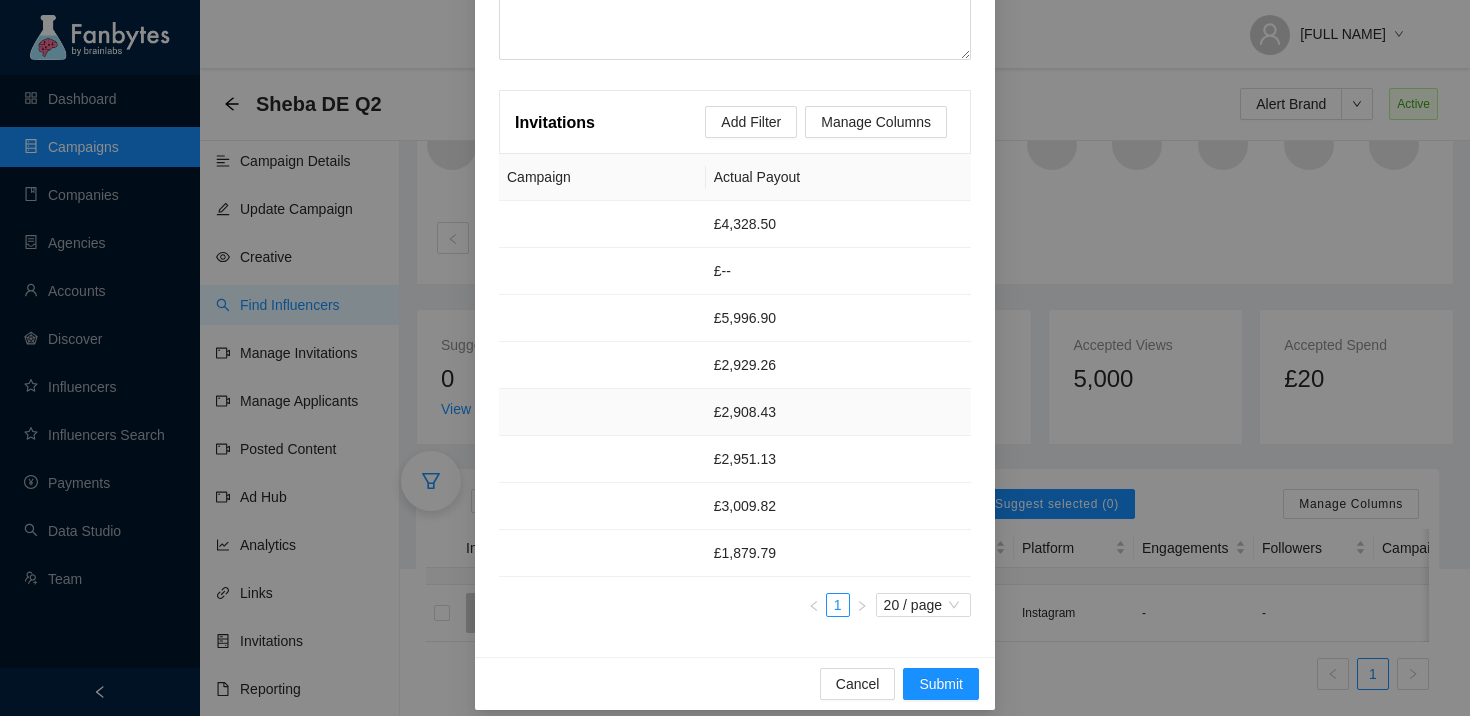 scroll, scrollTop: 554, scrollLeft: 0, axis: vertical 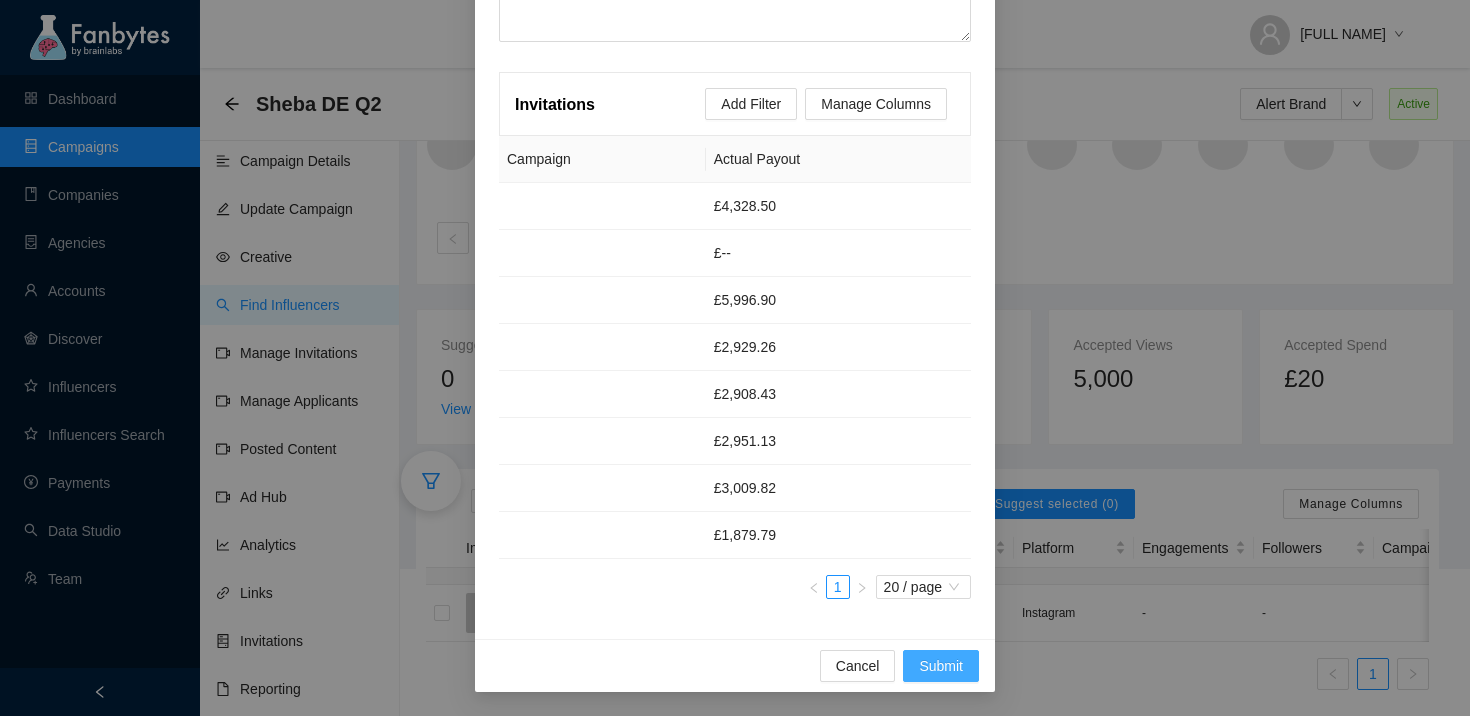 type on "*" 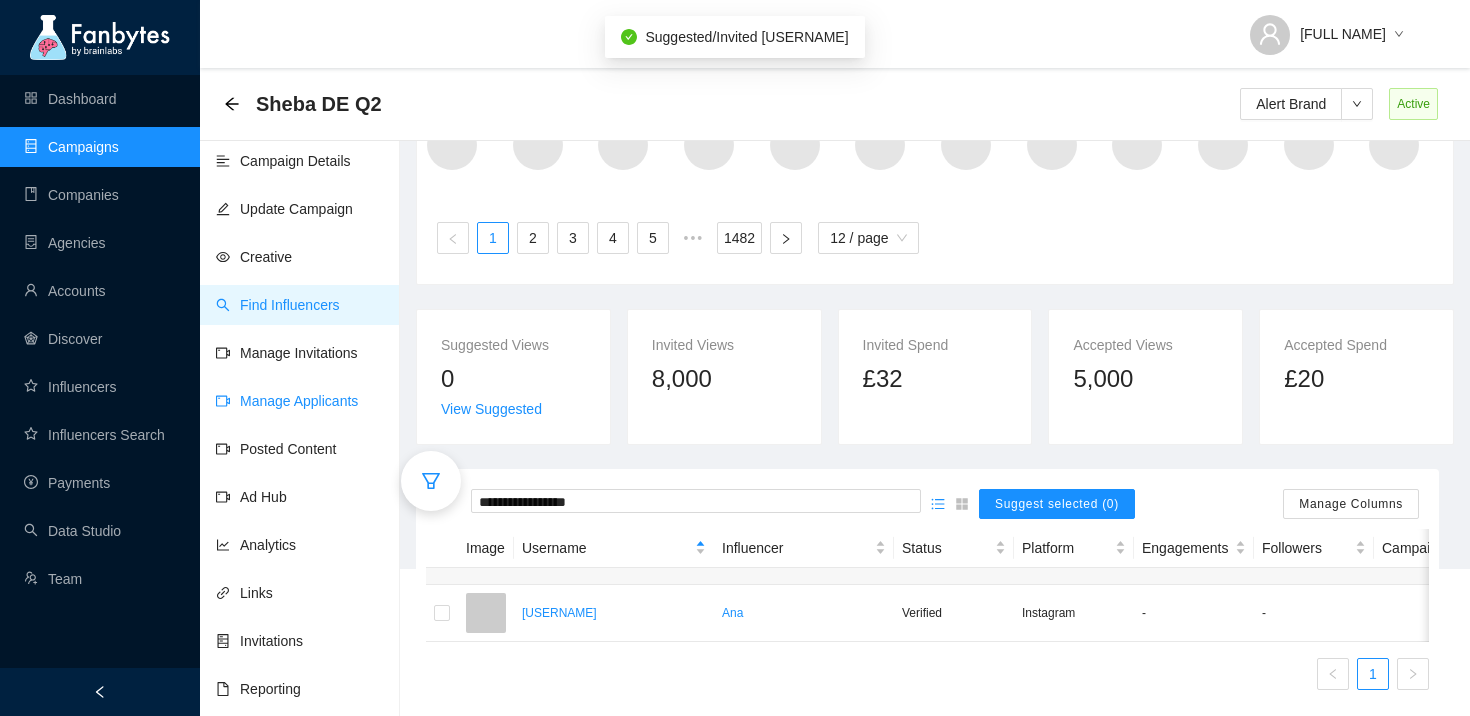 click on "Manage Applicants" at bounding box center [287, 401] 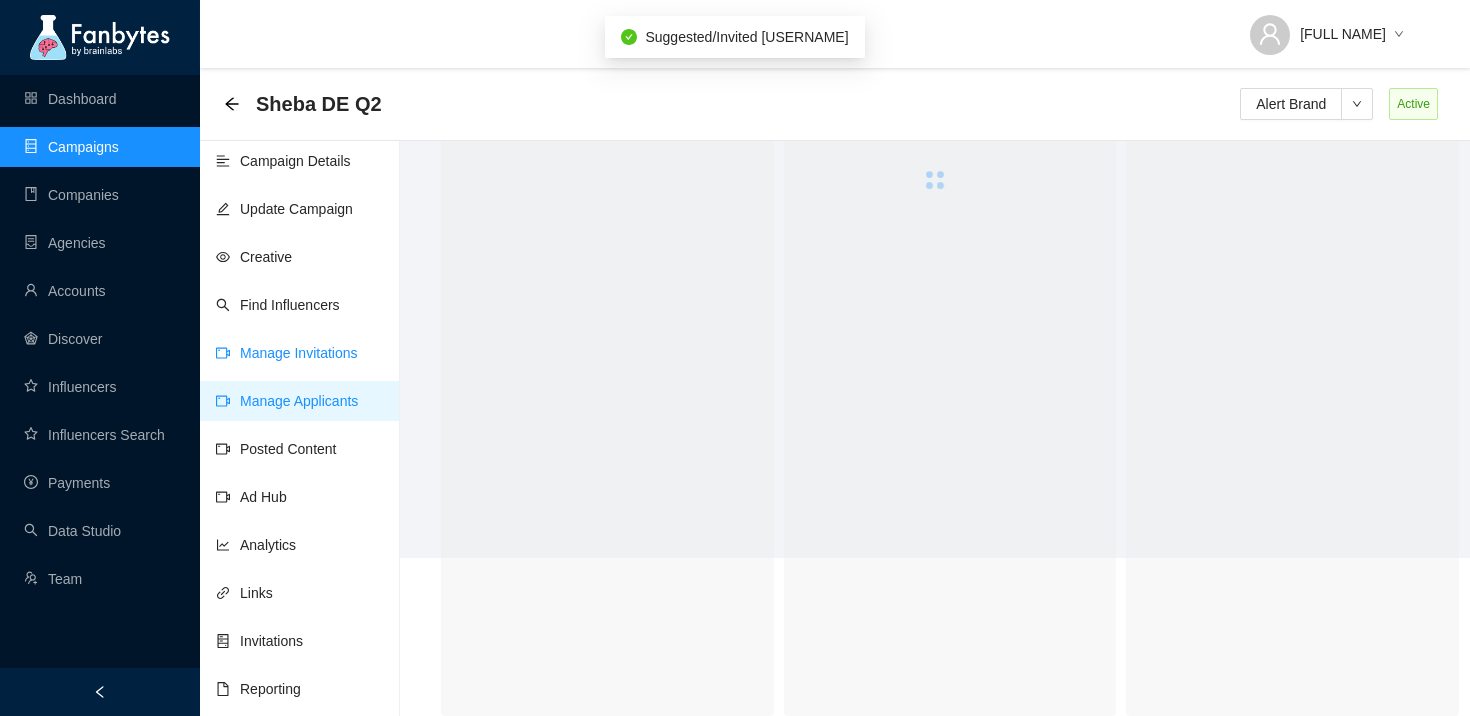 click on "Manage Invitations" at bounding box center [287, 353] 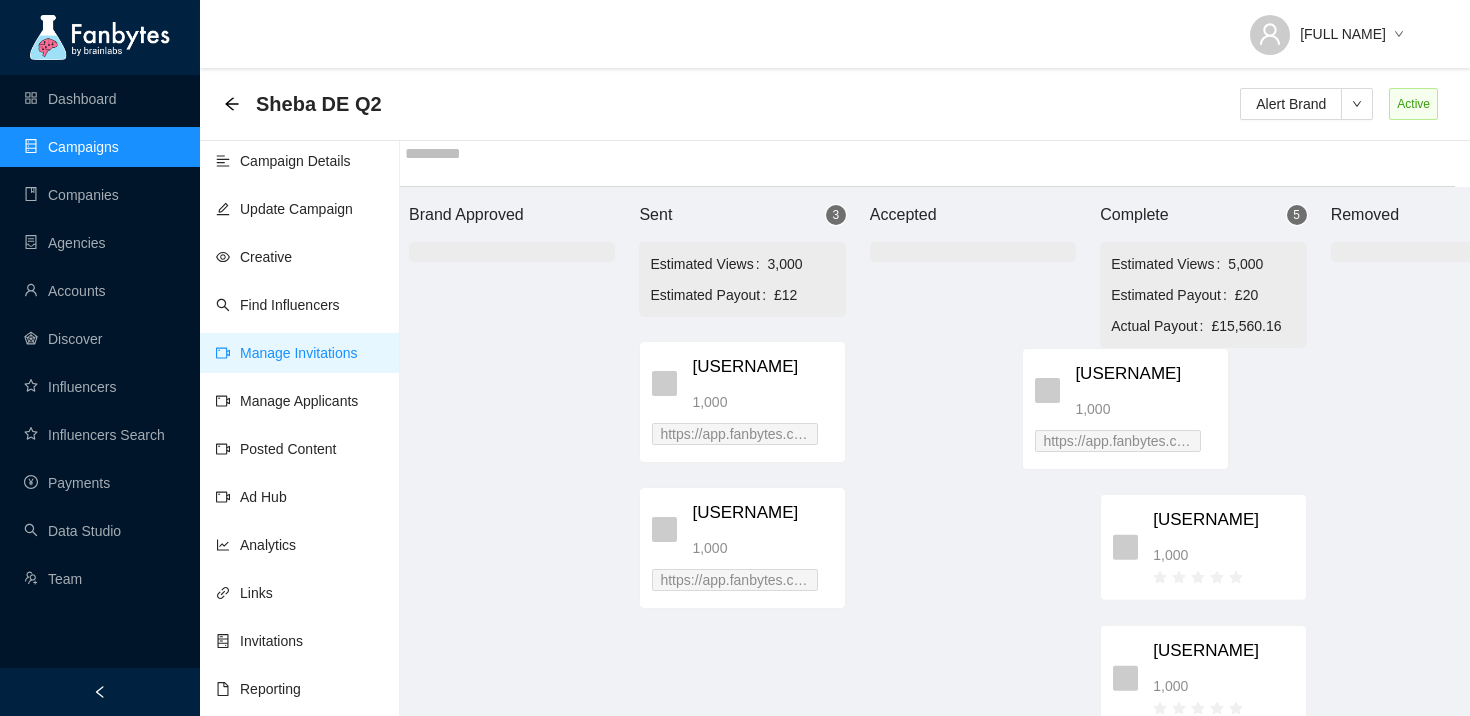 drag, startPoint x: 738, startPoint y: 384, endPoint x: 1129, endPoint y: 391, distance: 391.06265 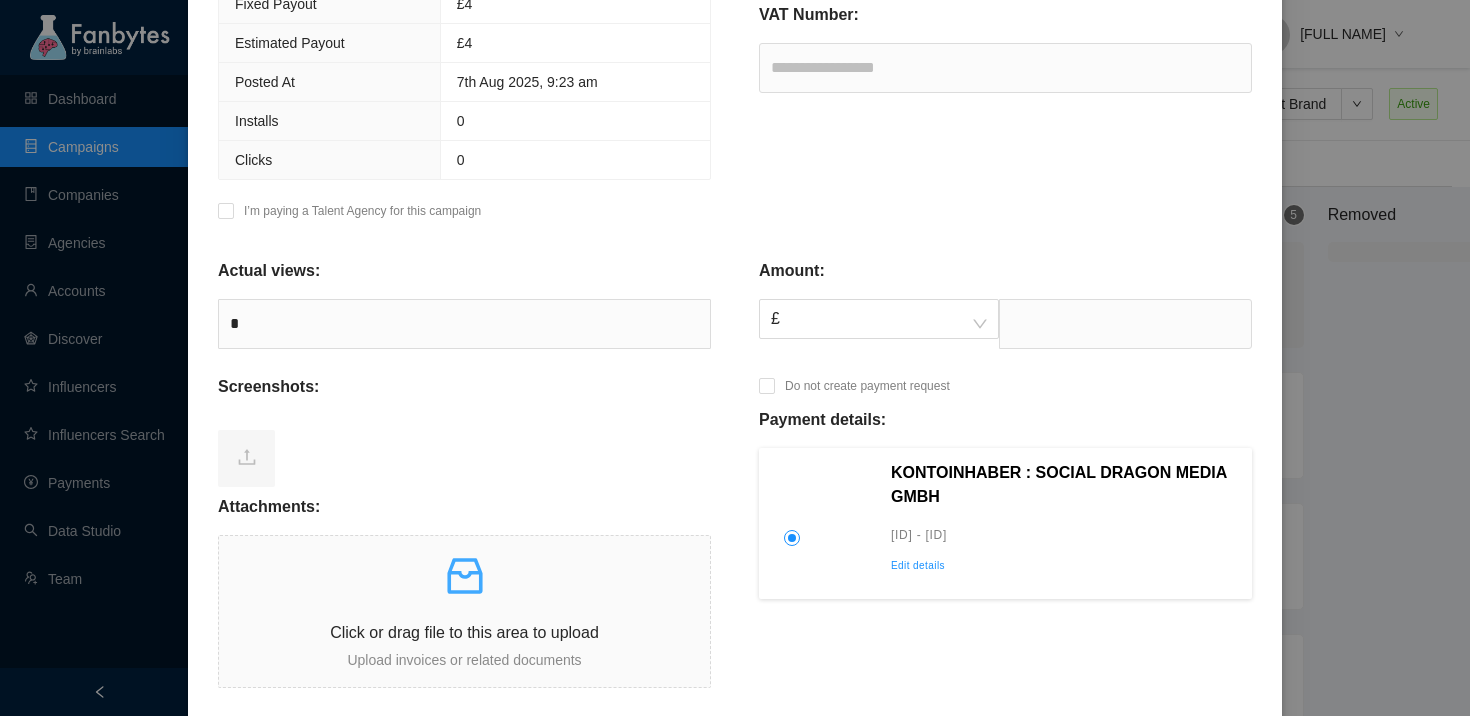 scroll, scrollTop: 465, scrollLeft: 0, axis: vertical 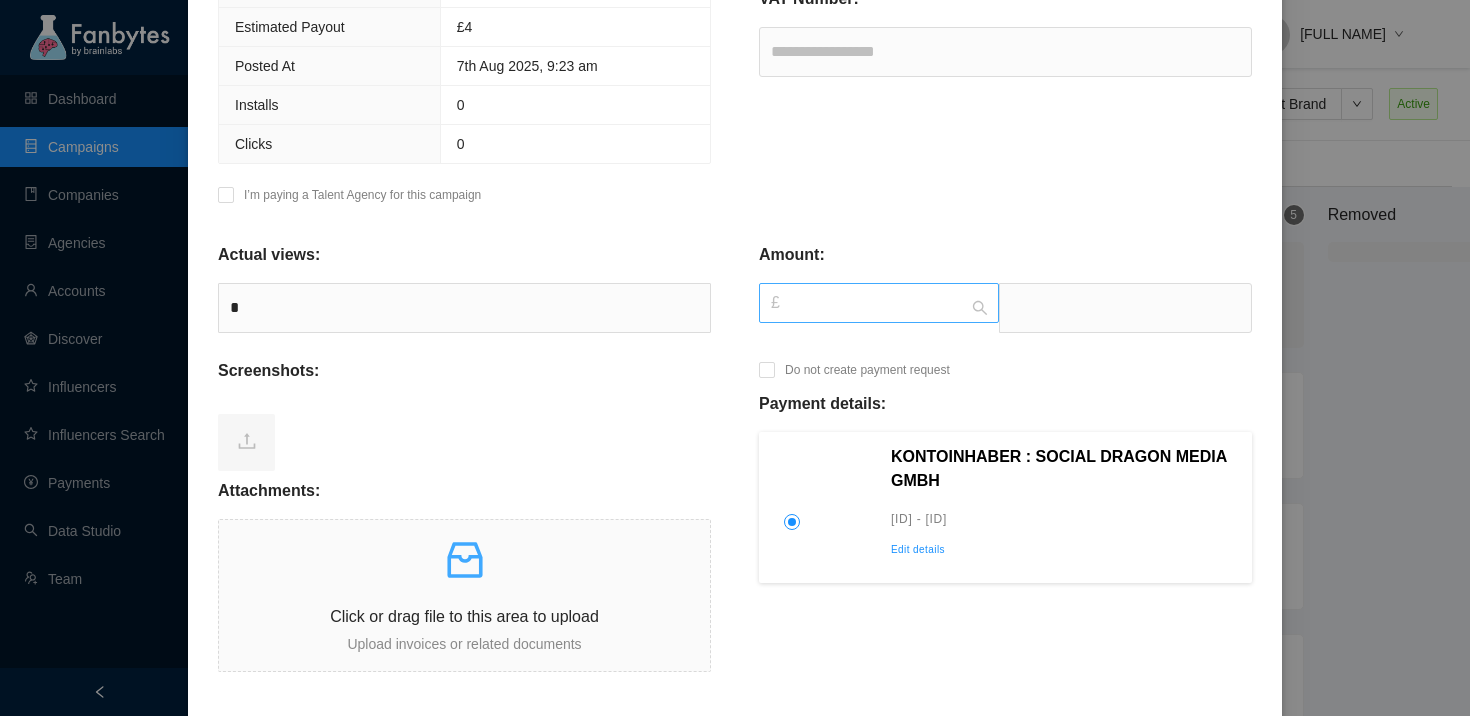 click on "£" at bounding box center (879, 303) 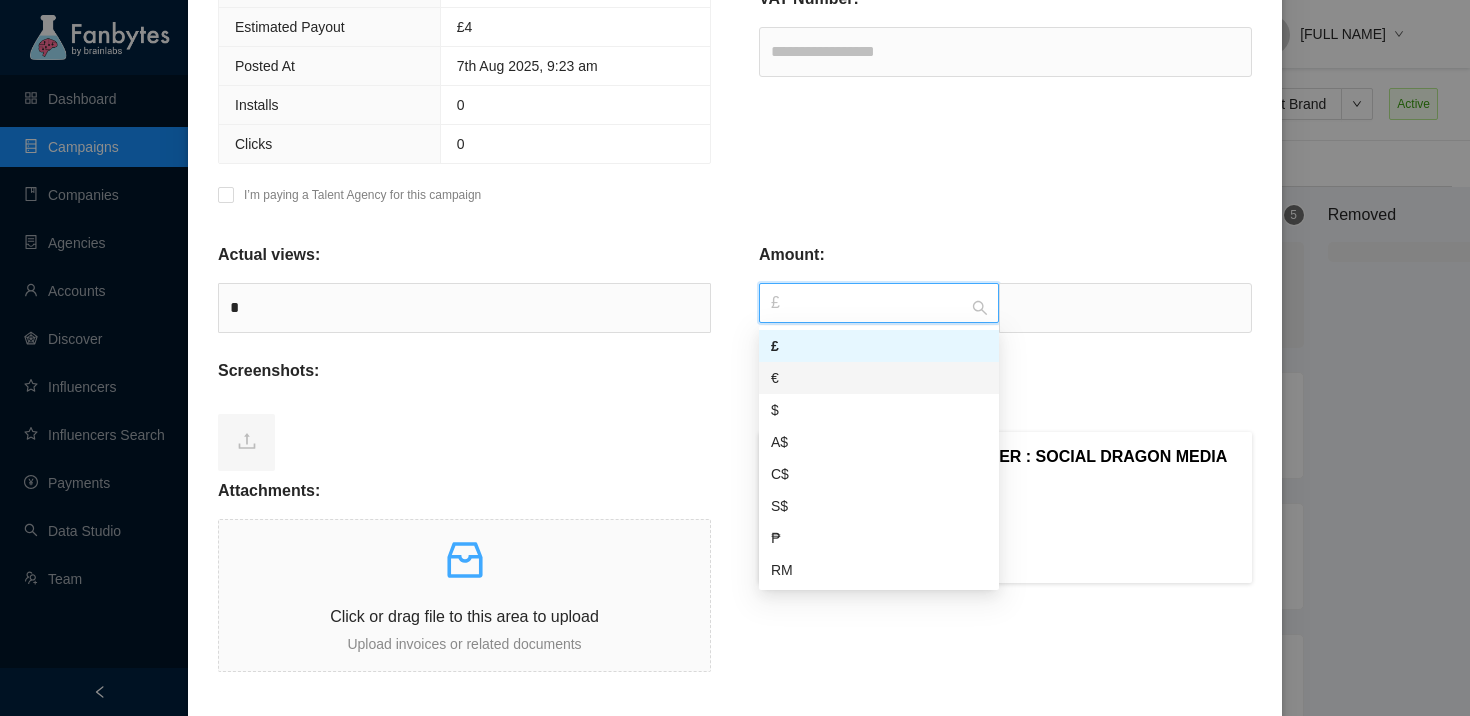 click on "€" at bounding box center (879, 378) 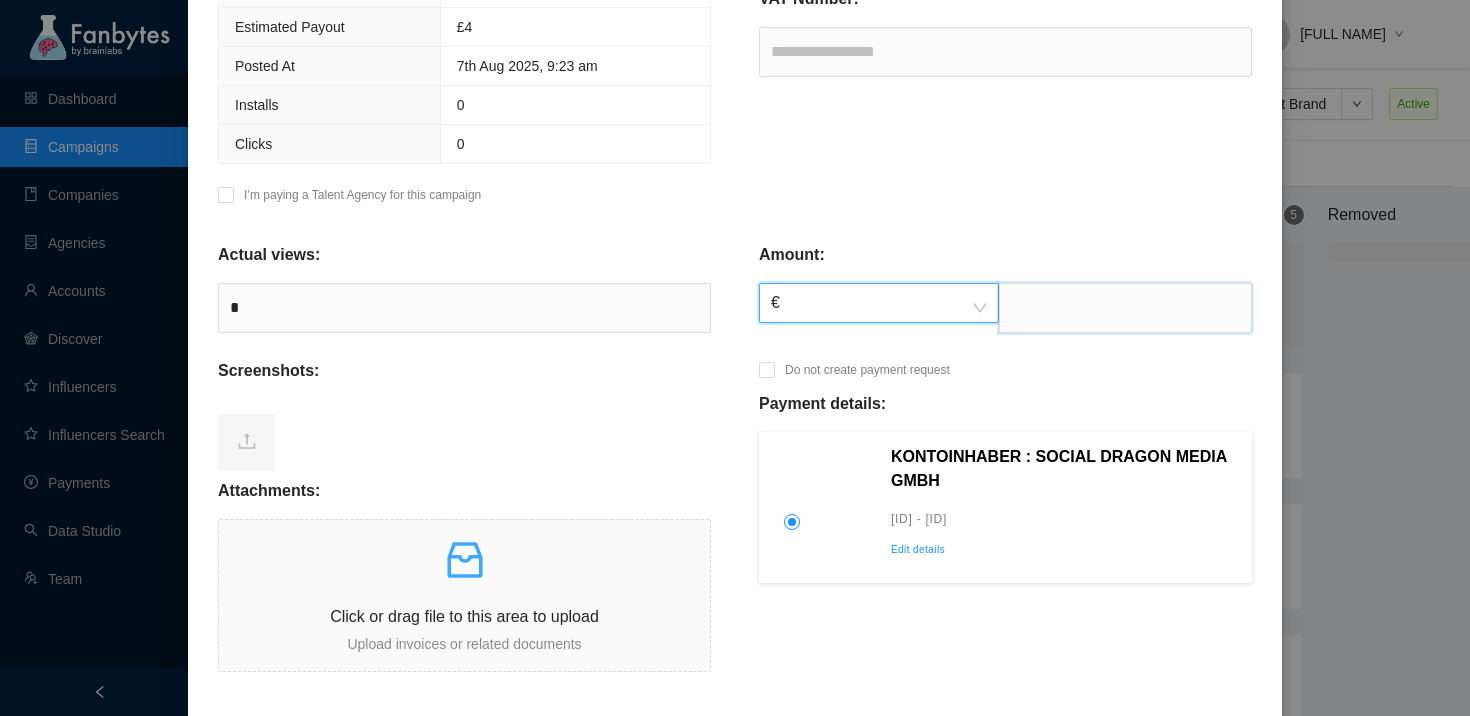 click at bounding box center (1125, 308) 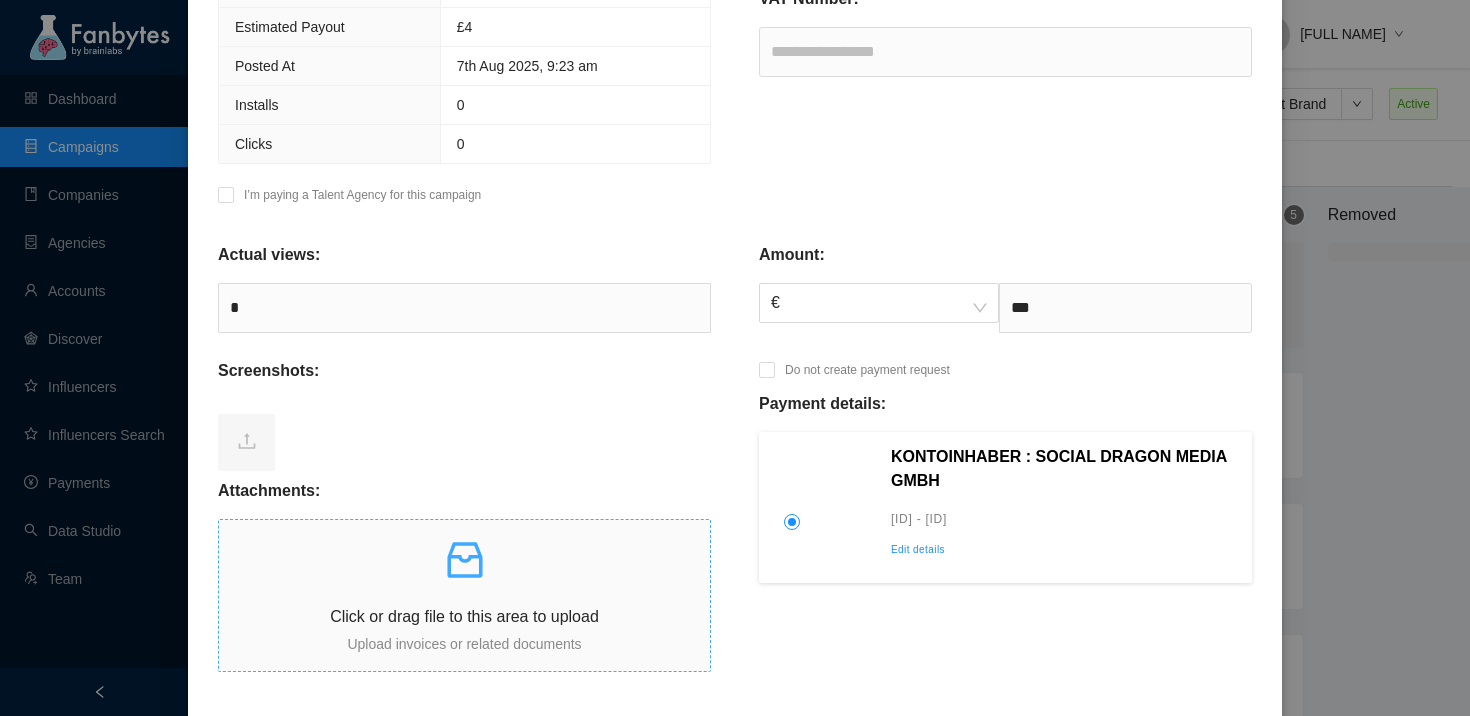 click at bounding box center (464, 560) 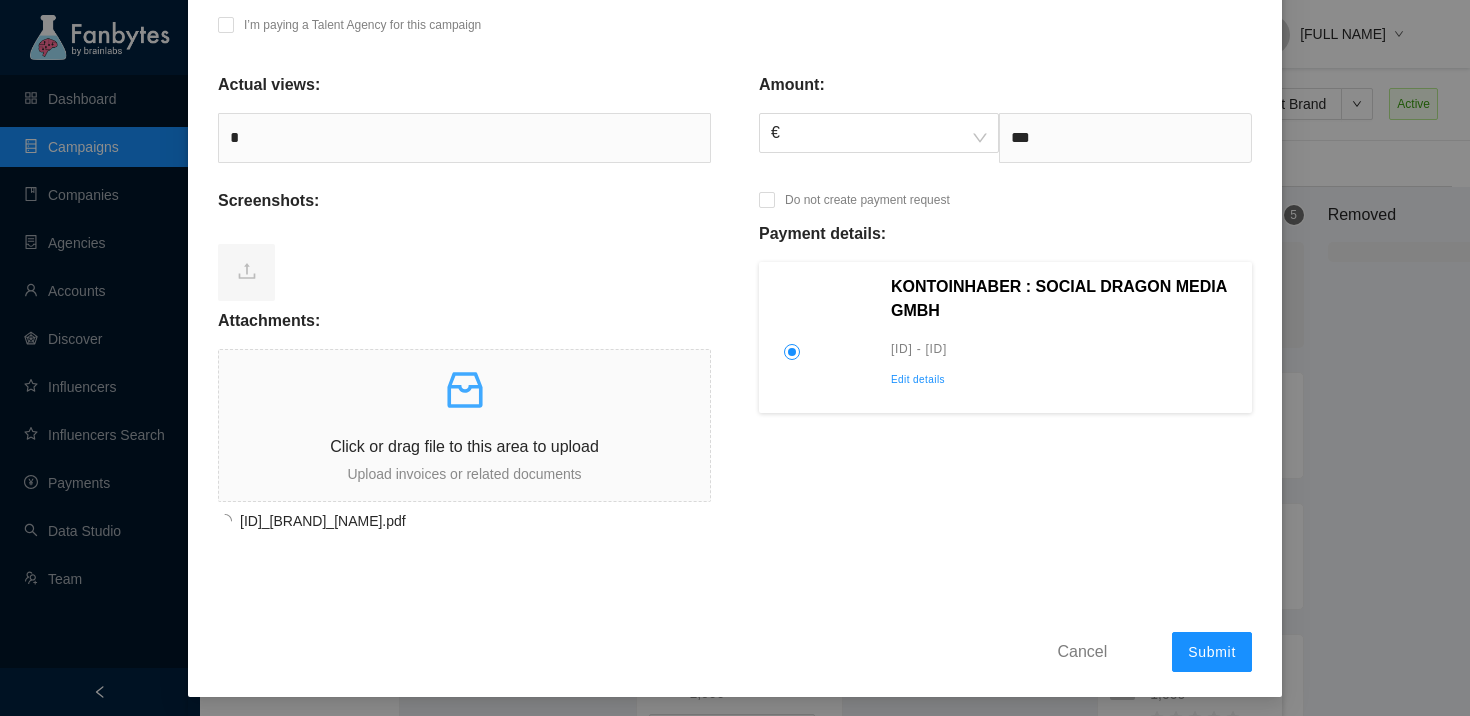 scroll, scrollTop: 634, scrollLeft: 0, axis: vertical 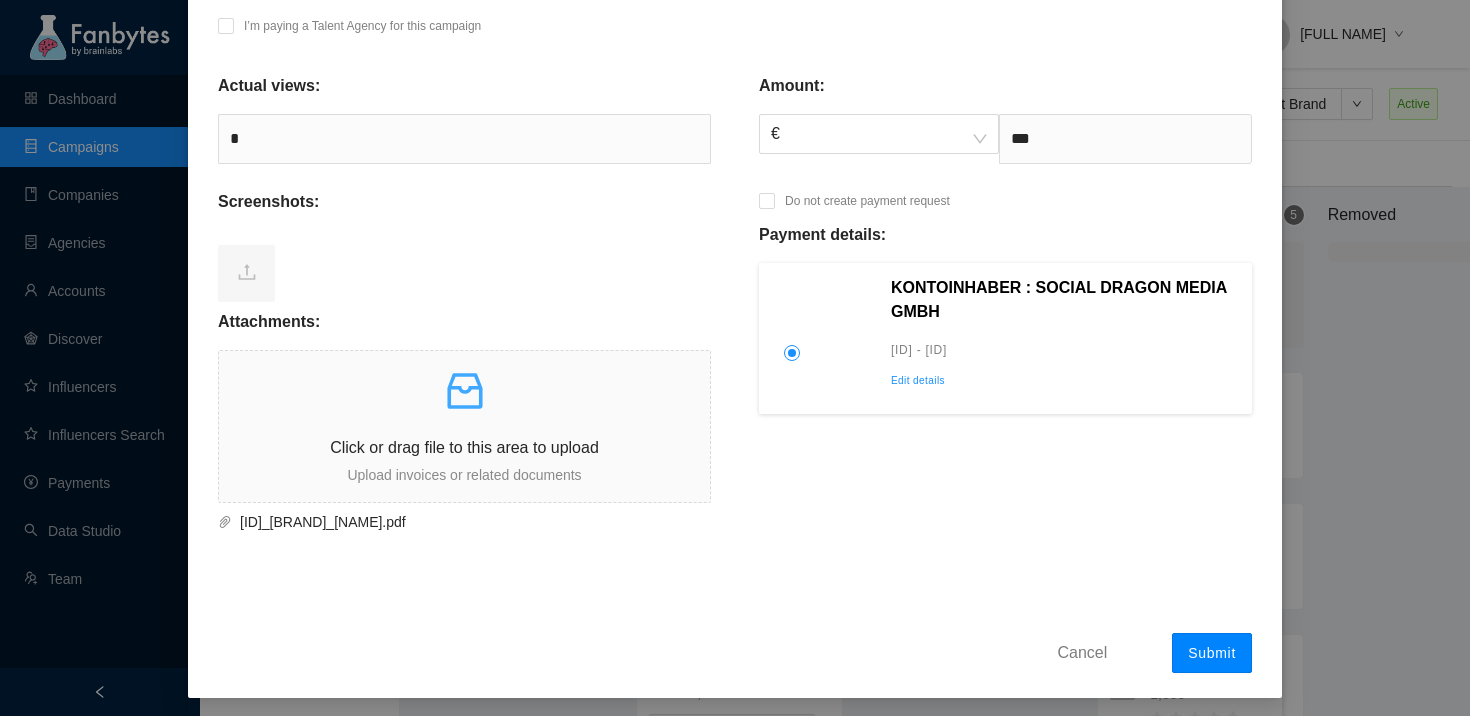 click on "Submit" at bounding box center [1212, 653] 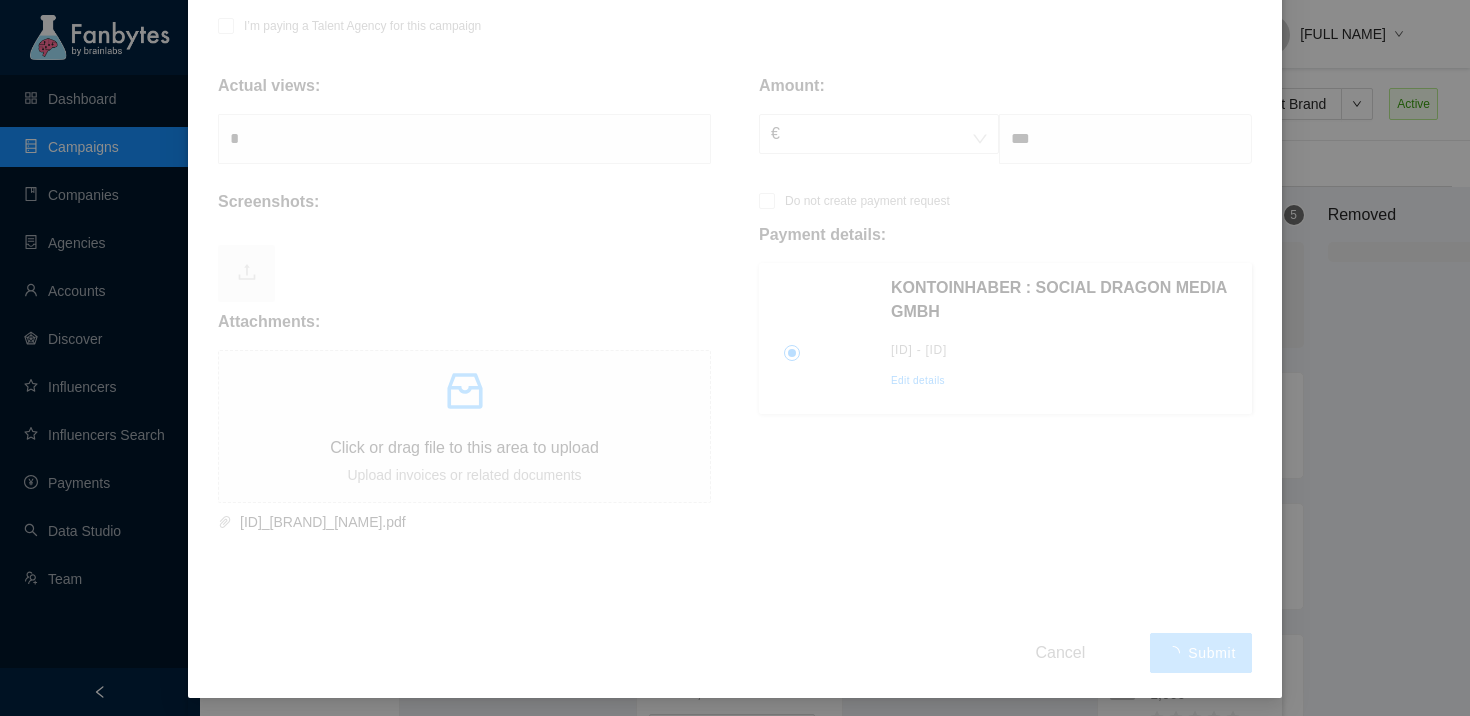 type on "******" 